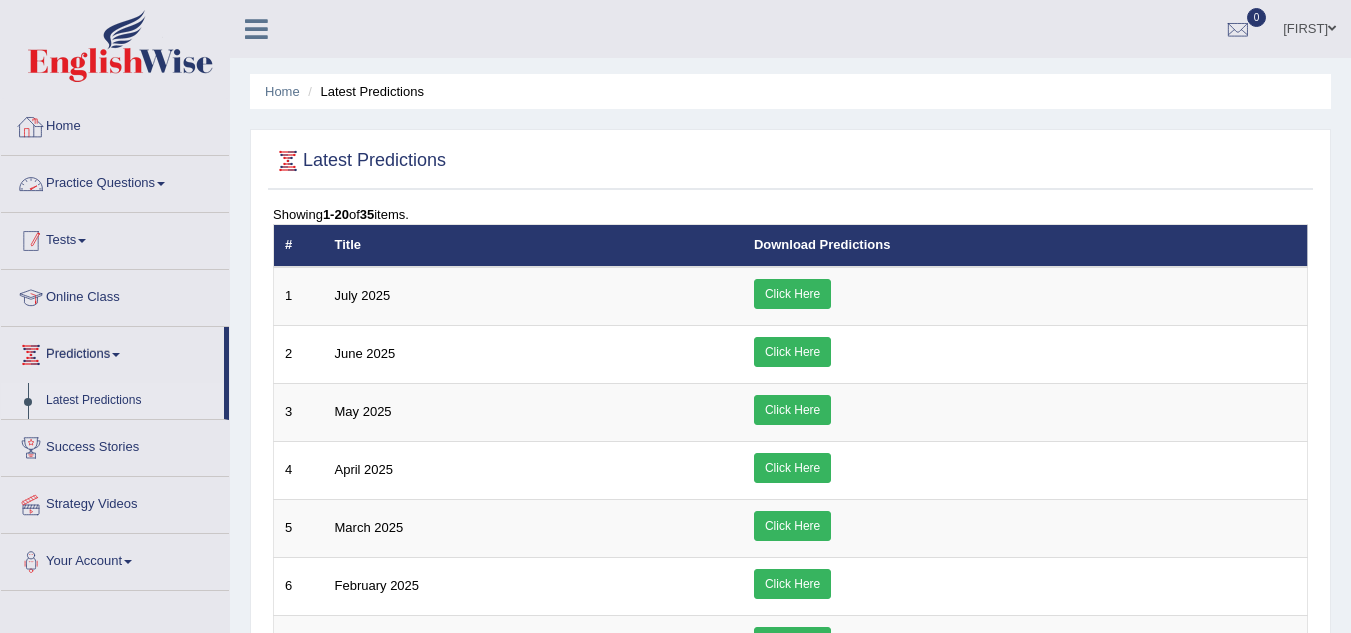 scroll, scrollTop: 0, scrollLeft: 0, axis: both 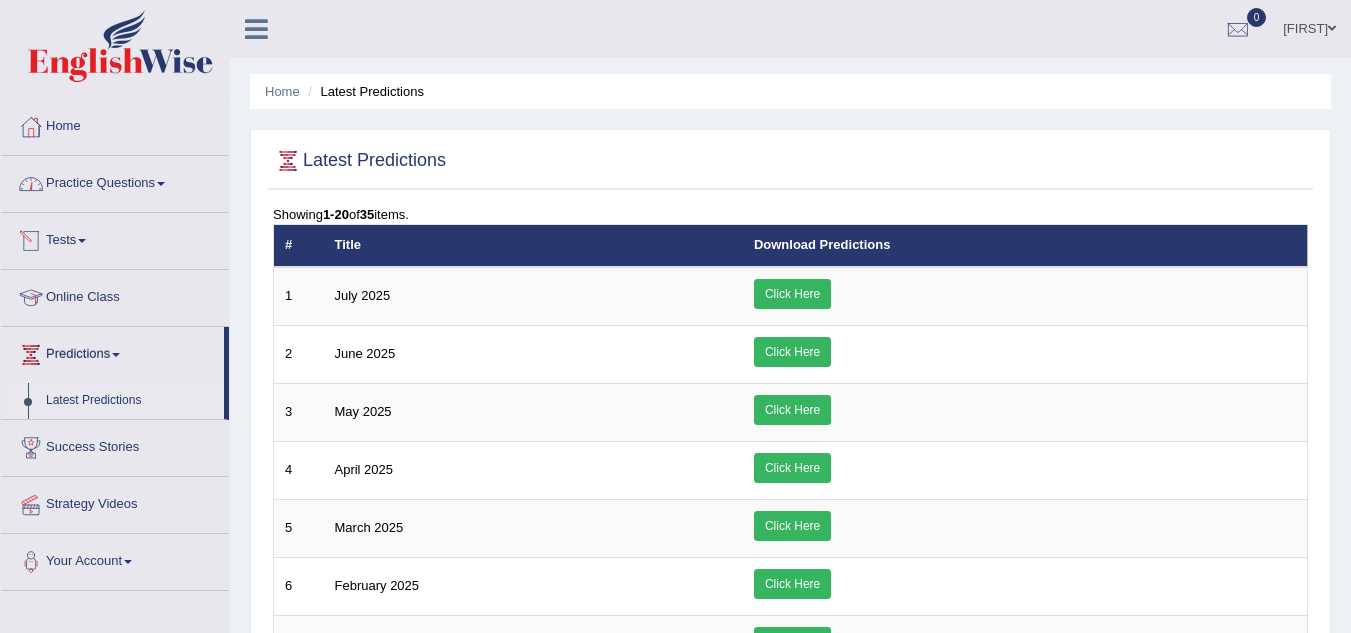 click on "Practice Questions" at bounding box center [115, 181] 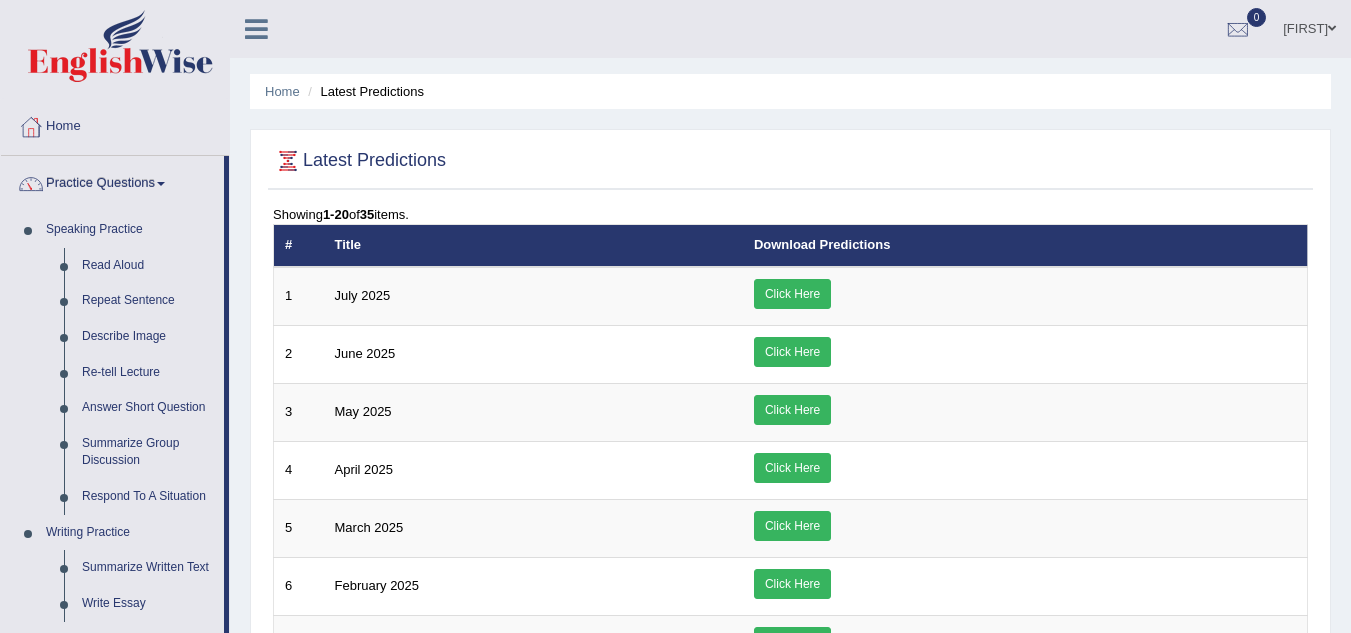 scroll, scrollTop: 553, scrollLeft: 0, axis: vertical 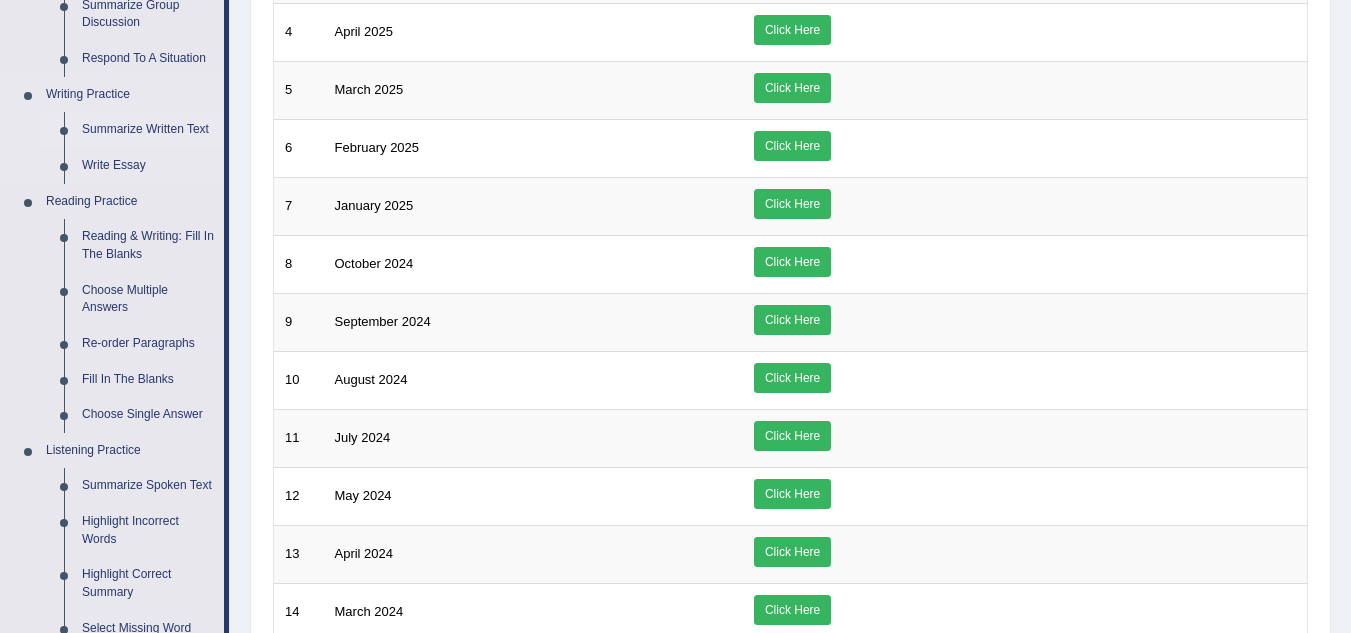 click on "Summarize Written Text" at bounding box center [148, 130] 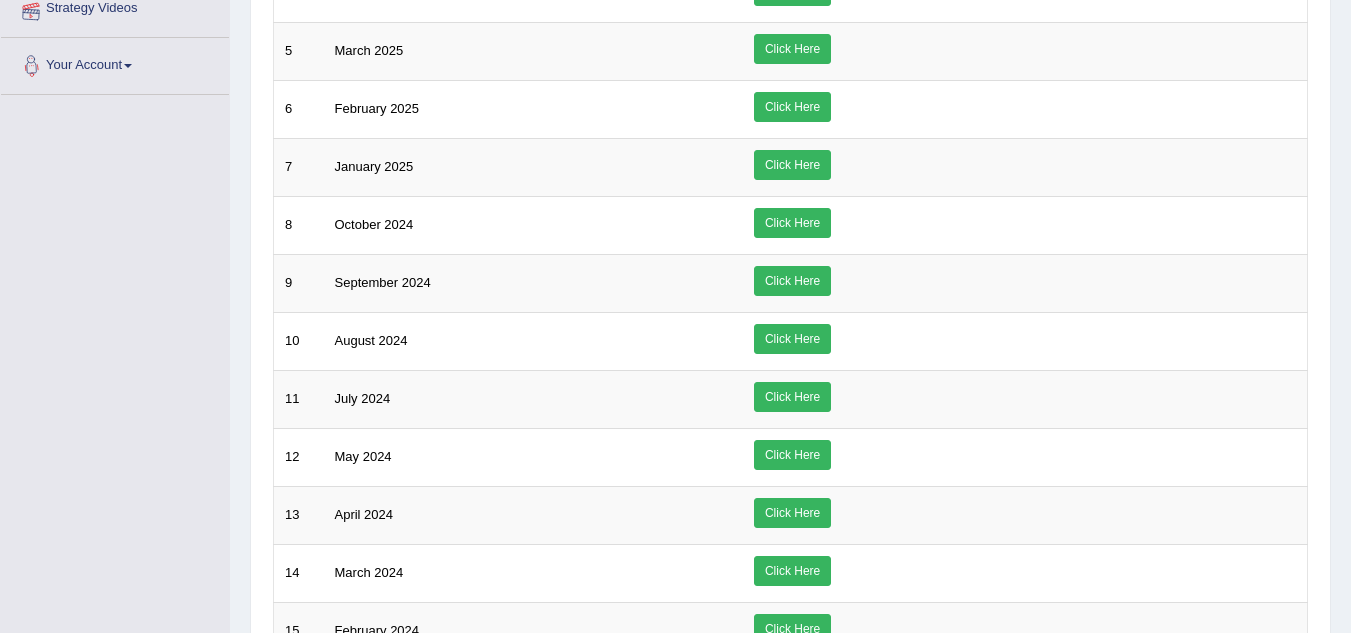 scroll, scrollTop: 600, scrollLeft: 0, axis: vertical 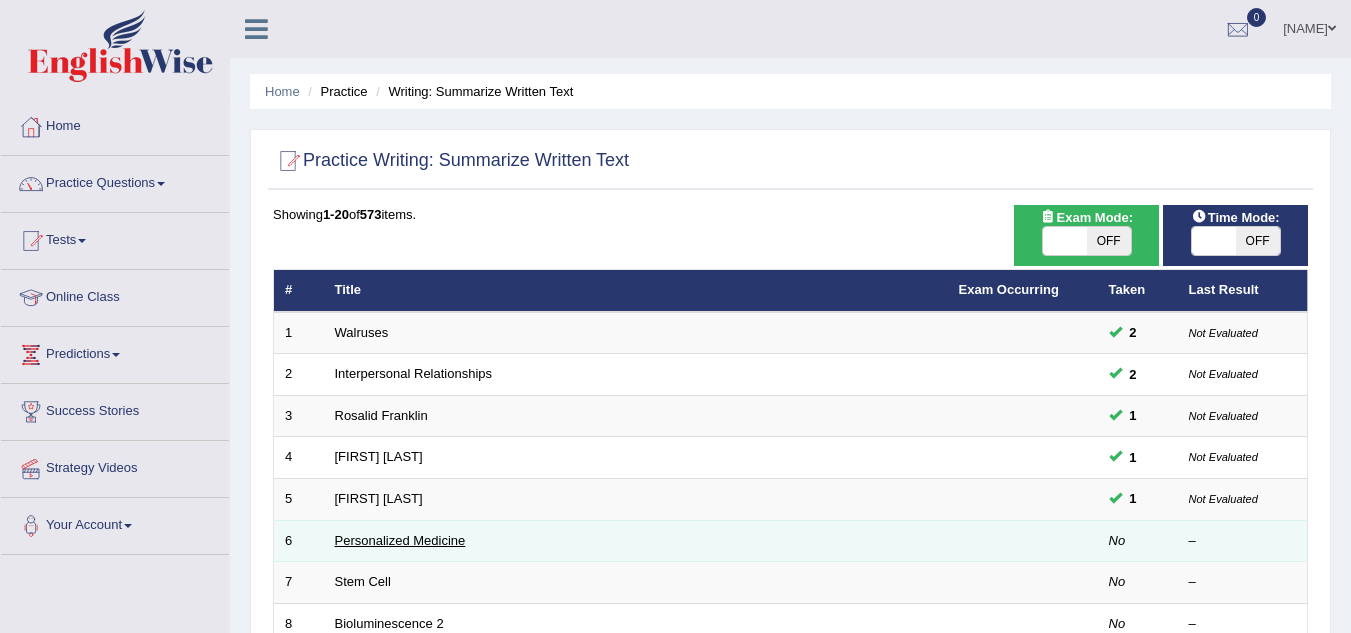 click on "Personalized Medicine" at bounding box center (400, 540) 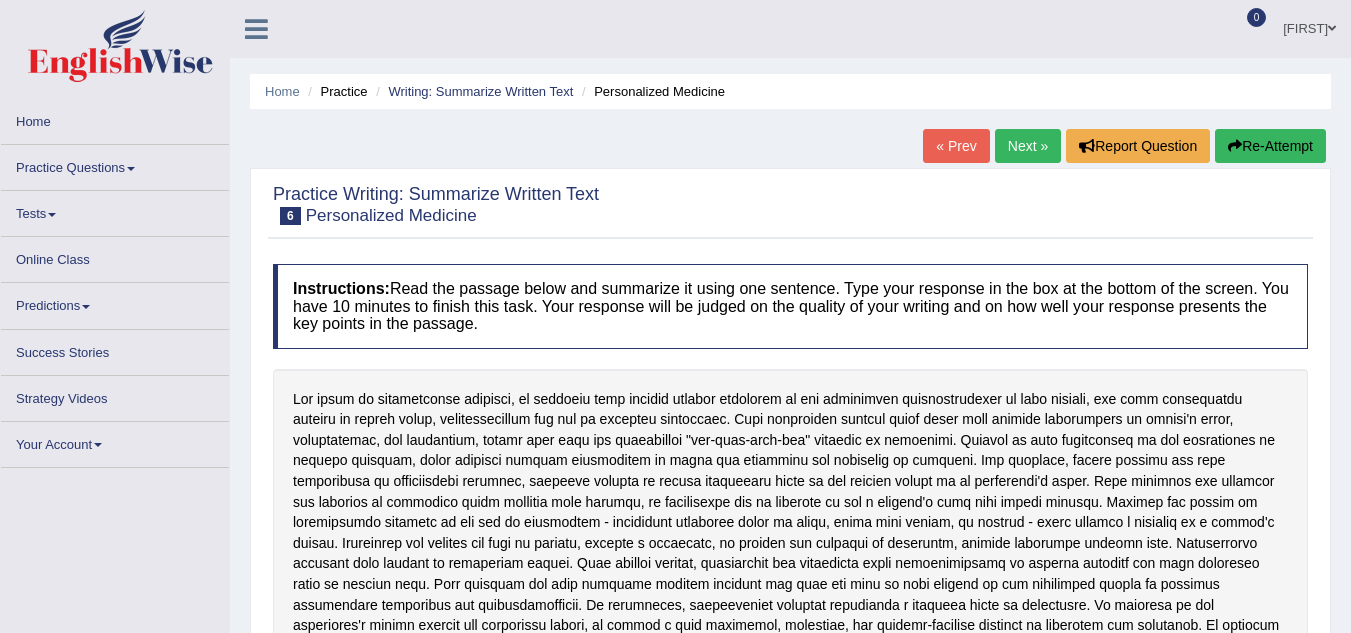 scroll, scrollTop: 0, scrollLeft: 0, axis: both 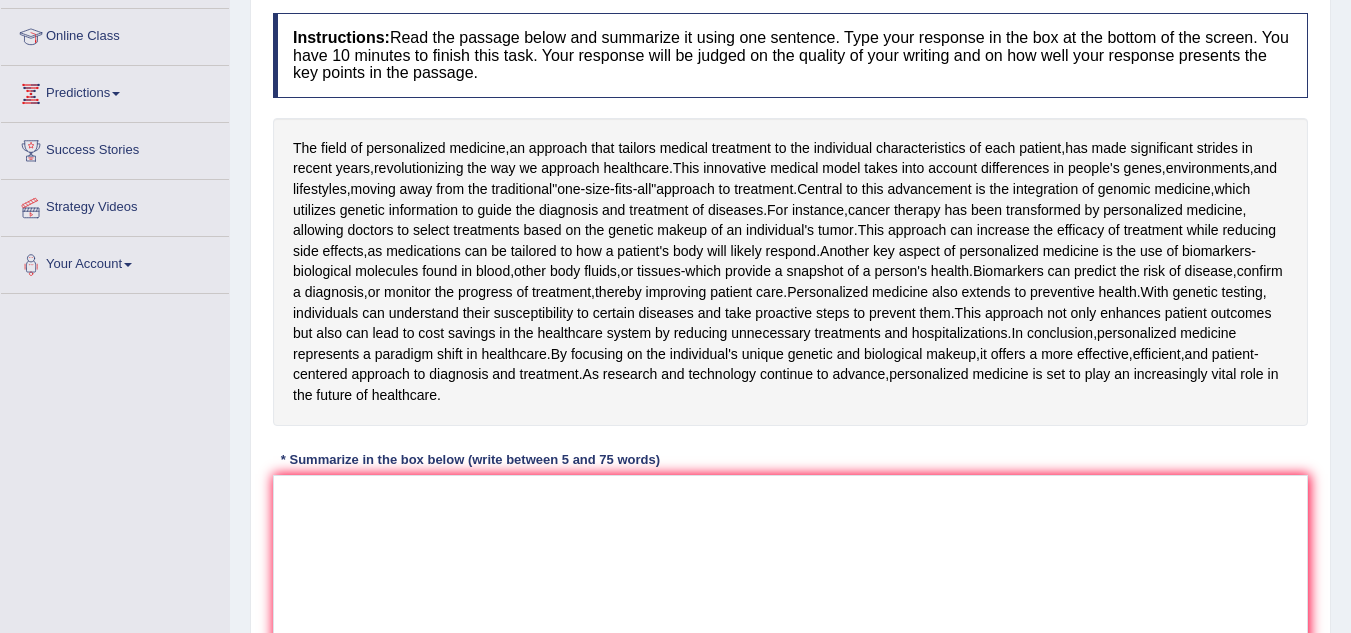 click on "Practice Writing: Summarize Written Text
6
Personalized Medicine
Instructions:  Read the passage below and summarize it using one sentence. Type your response in the box at the bottom of the screen. You have 10 minutes to finish this task. Your response will be judged on the quality of your writing and on how well your response presents the key points in the passage.
The   field   of   personalized   medicine ,  an   approach   that   tailors   medical   treatment   to   the   individual   characteristics   of   each   patient ,  has   made   significant   strides   in   recent   years ,  revolutionizing   the   way   we   approach   healthcare .  This   innovative   medical   model   takes   into   account   differences   in   people's   genes ,  environments ,  and   lifestyles ,  moving   away   from   the   traditional  " one - size - fits - all "  approach   to   treatment .  Central   to   this   advancement   is   the" at bounding box center [790, 328] 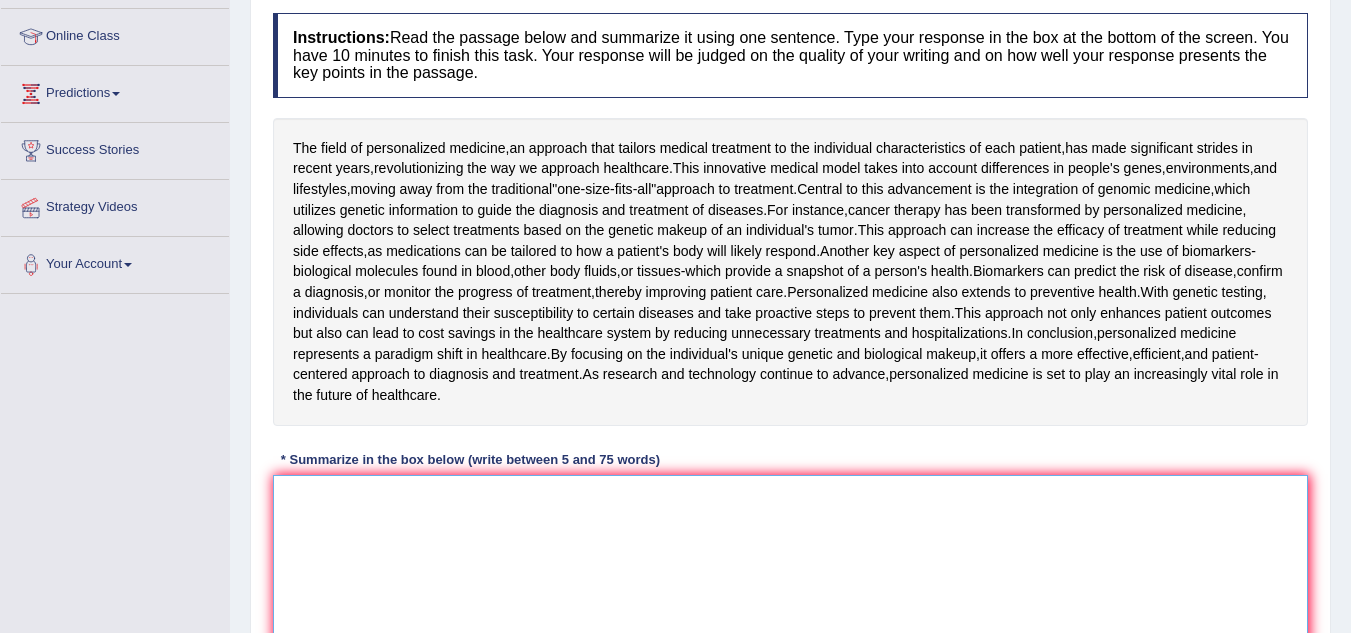 click at bounding box center (790, 572) 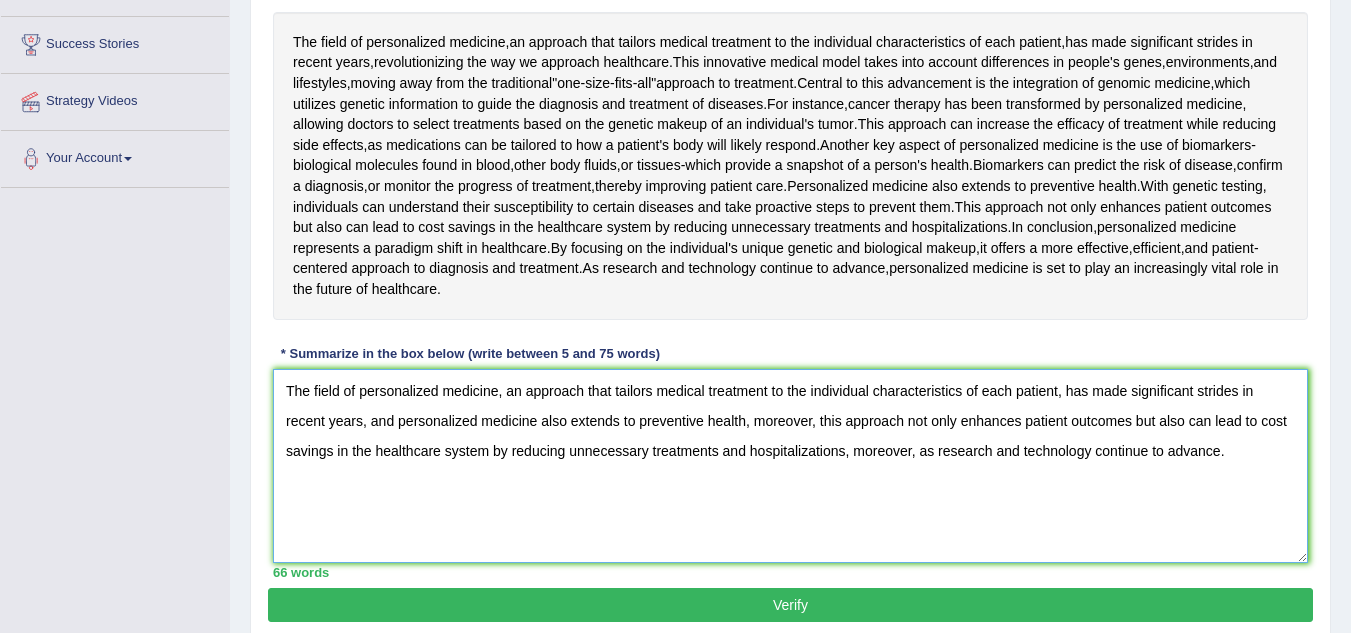 scroll, scrollTop: 442, scrollLeft: 0, axis: vertical 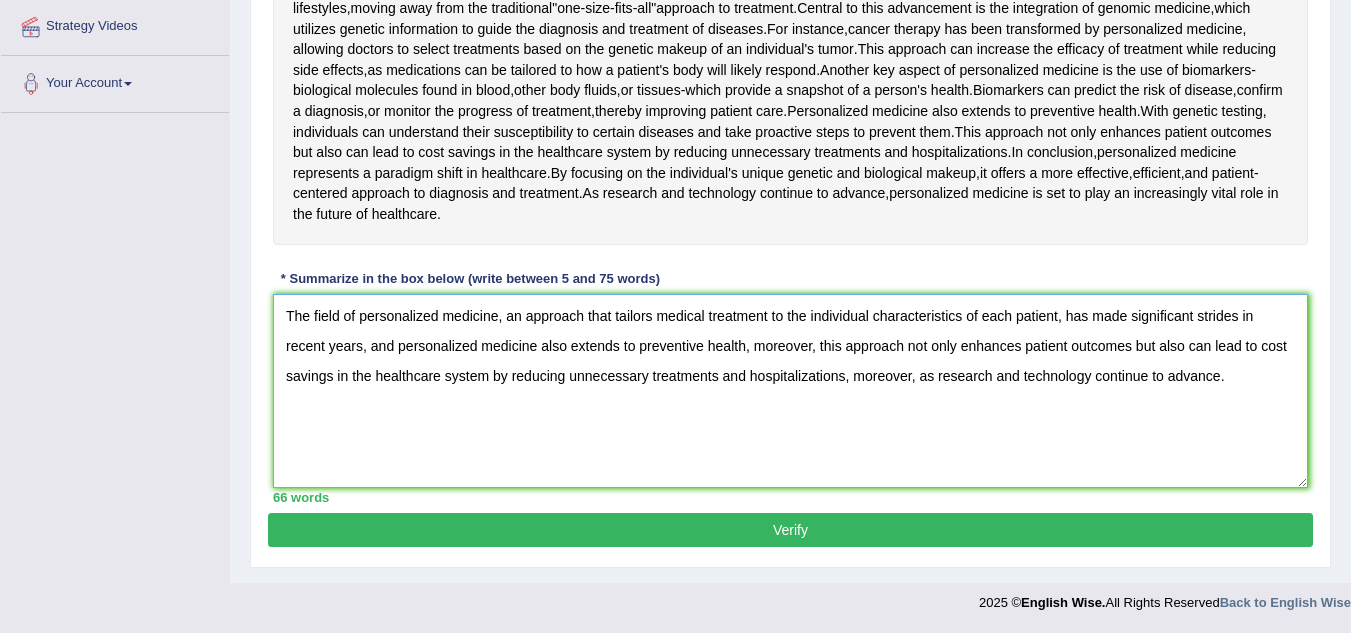 type on "The field of personalized medicine, an approach that tailors medical treatment to the individual characteristics of each patient, has made significant strides in recent years, and personalized medicine also extends to preventive health, moreover, this approach not only enhances patient outcomes but also can lead to cost savings in the healthcare system by reducing unnecessary treatments and hospitalizations, moreover, as research and technology continue to advance." 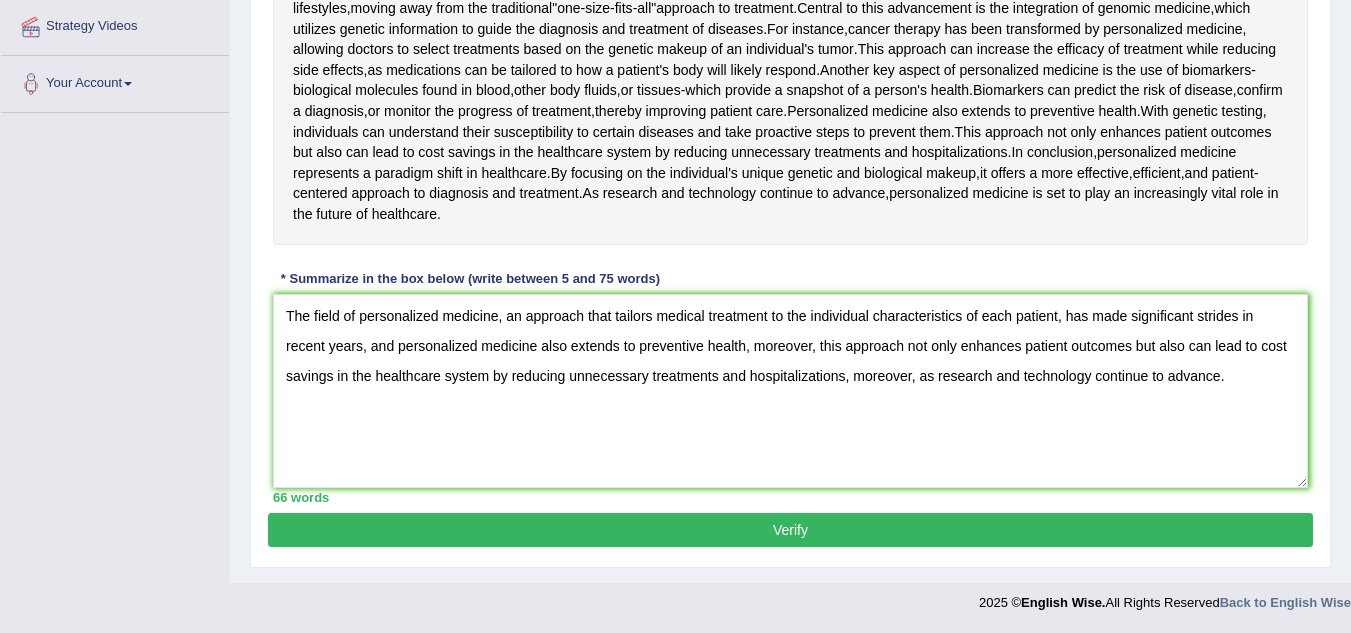 click on "Verify" at bounding box center (790, 530) 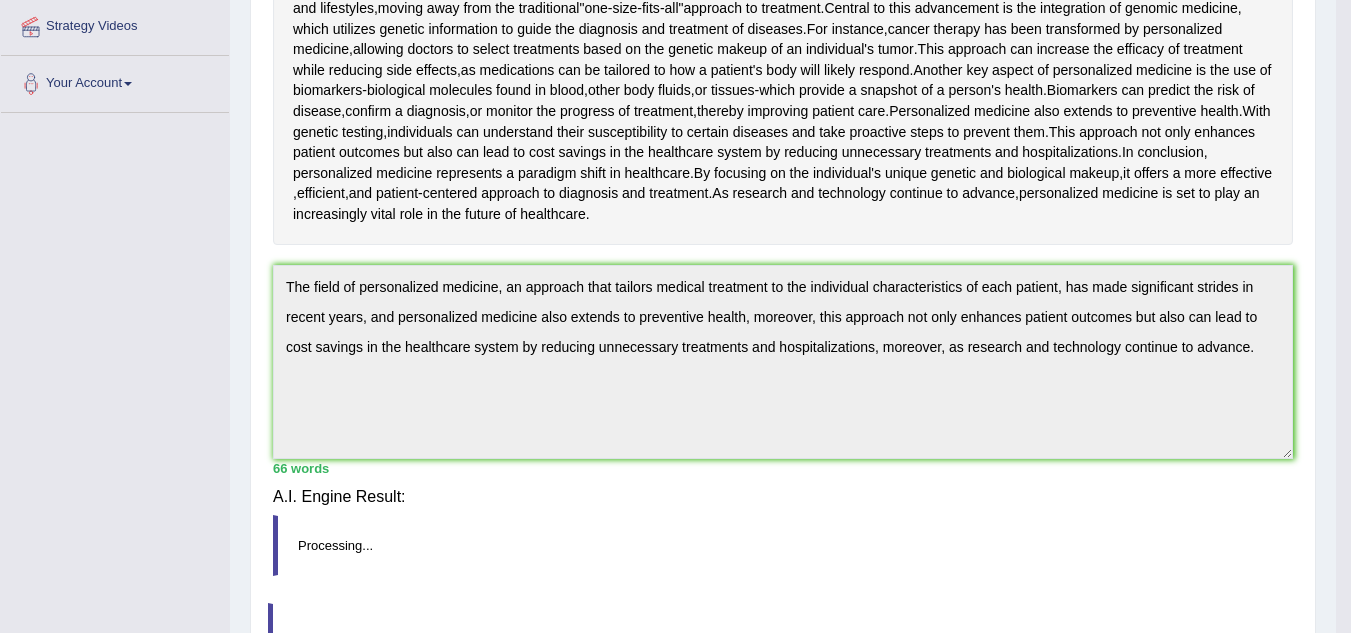 scroll, scrollTop: 431, scrollLeft: 0, axis: vertical 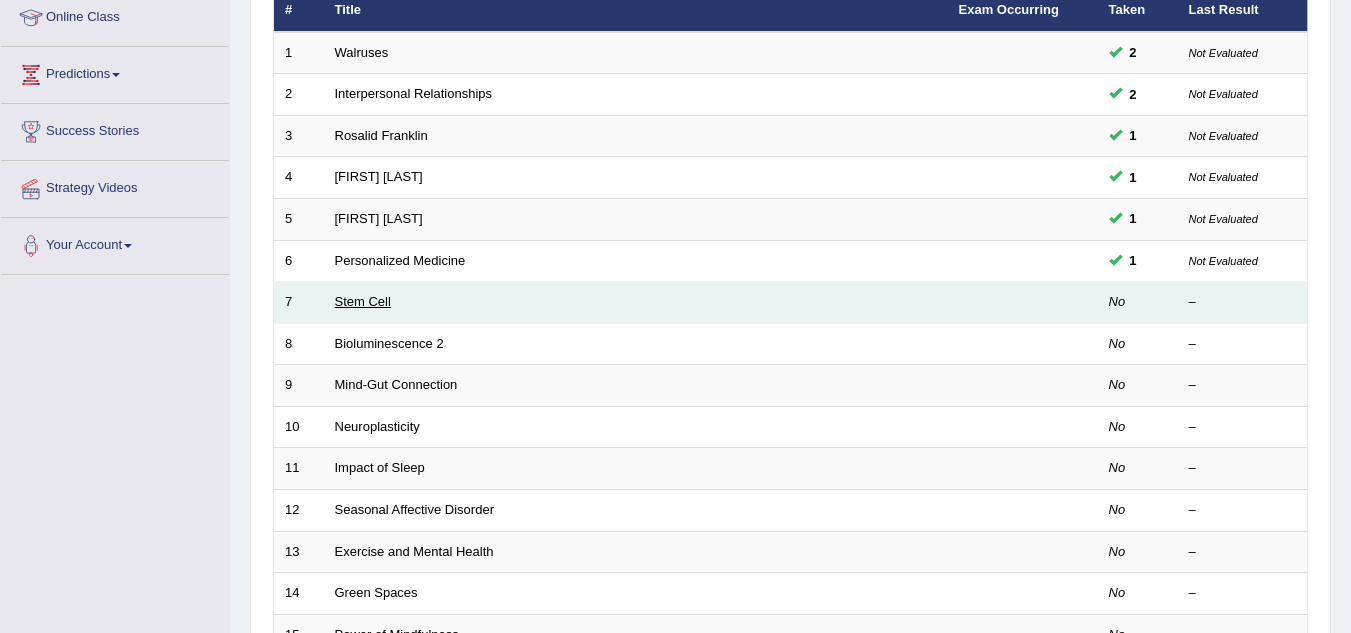 click on "Stem Cell" at bounding box center [363, 301] 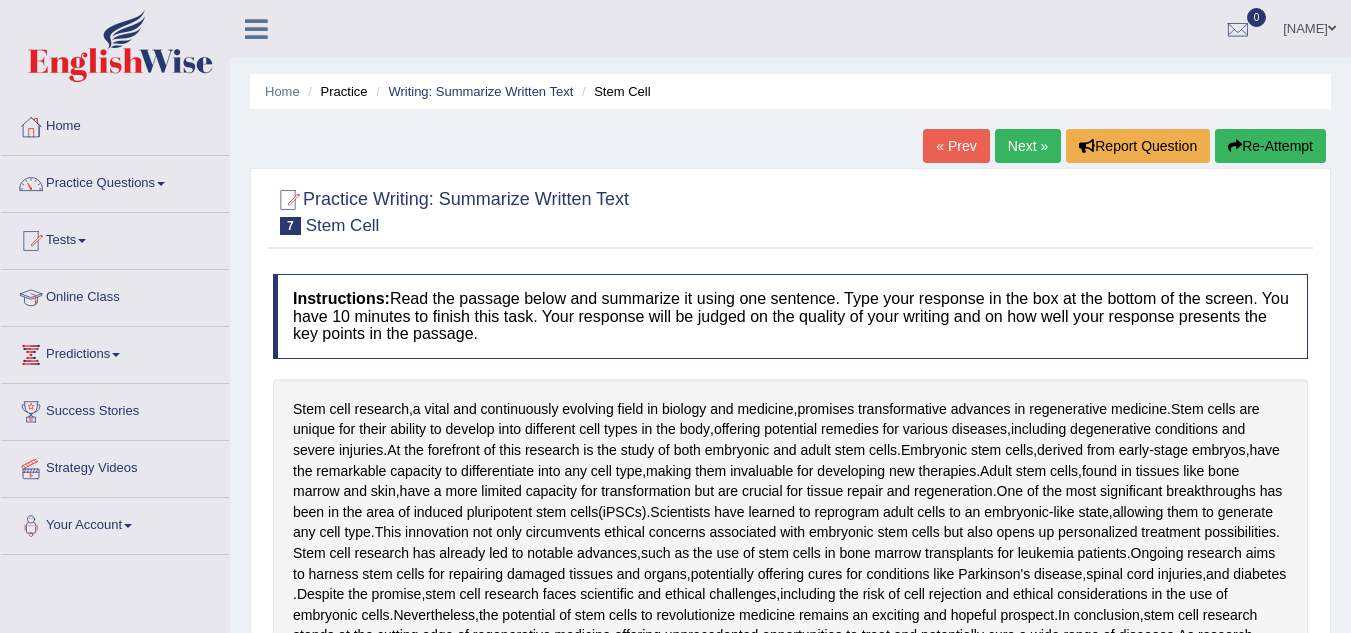 scroll, scrollTop: 0, scrollLeft: 0, axis: both 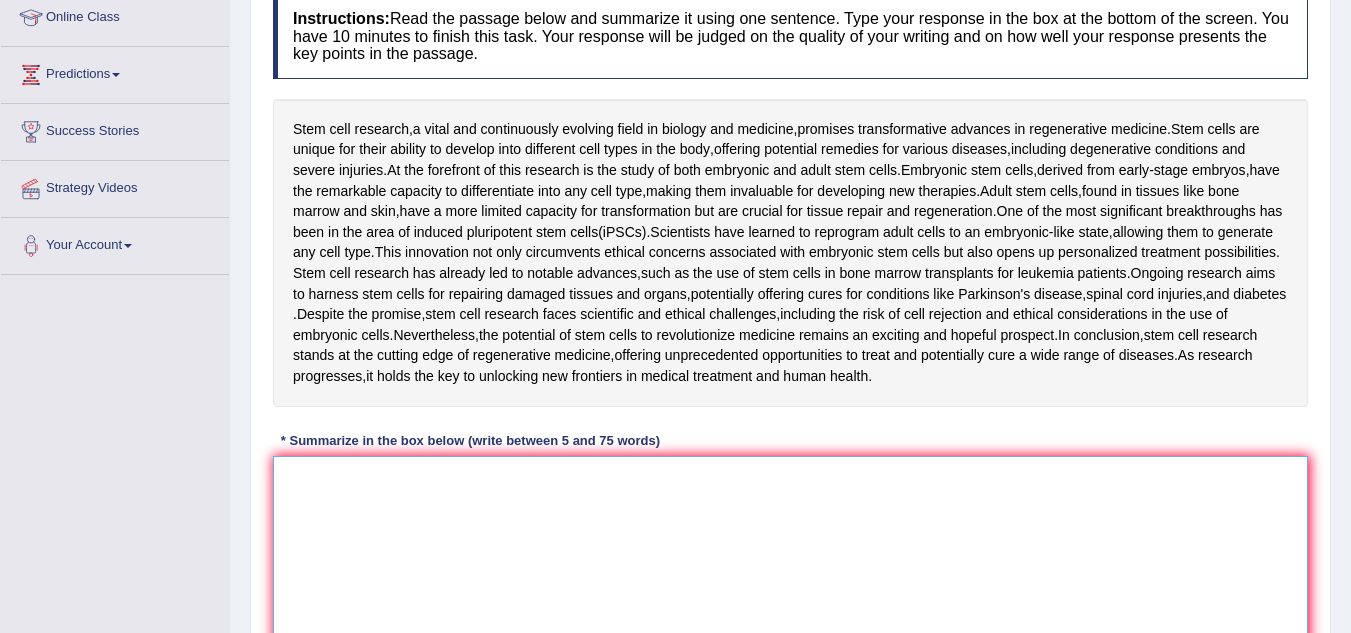 click at bounding box center [790, 553] 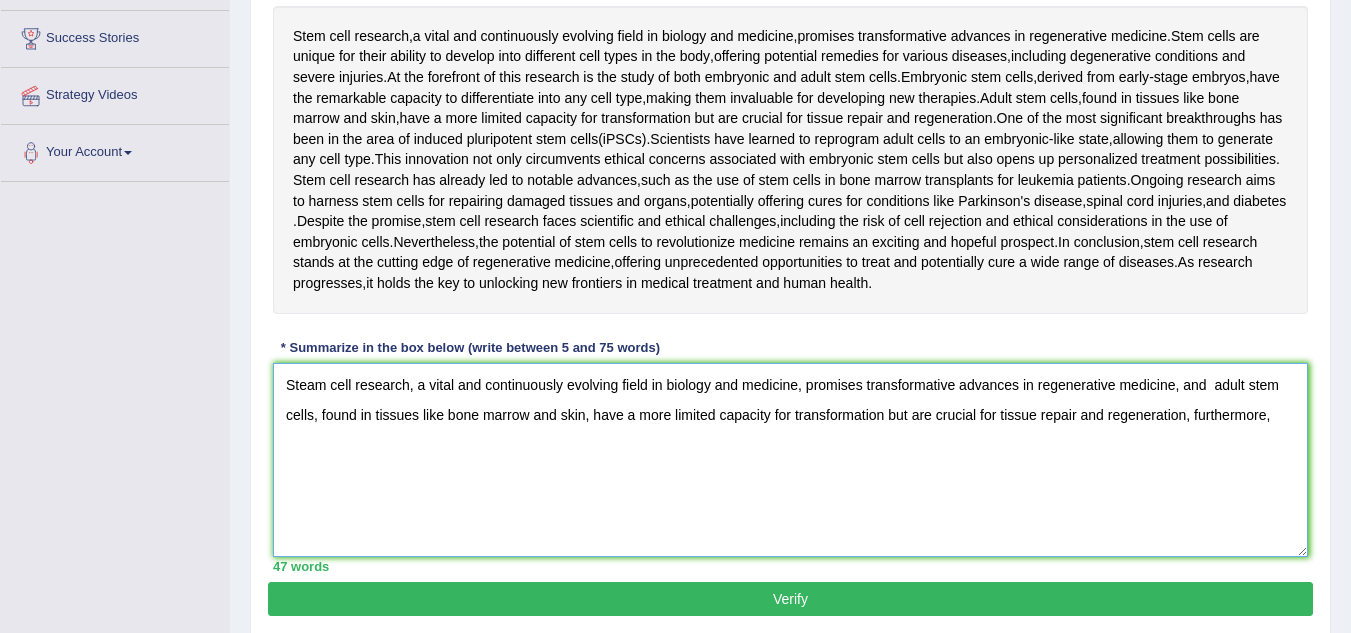 scroll, scrollTop: 442, scrollLeft: 0, axis: vertical 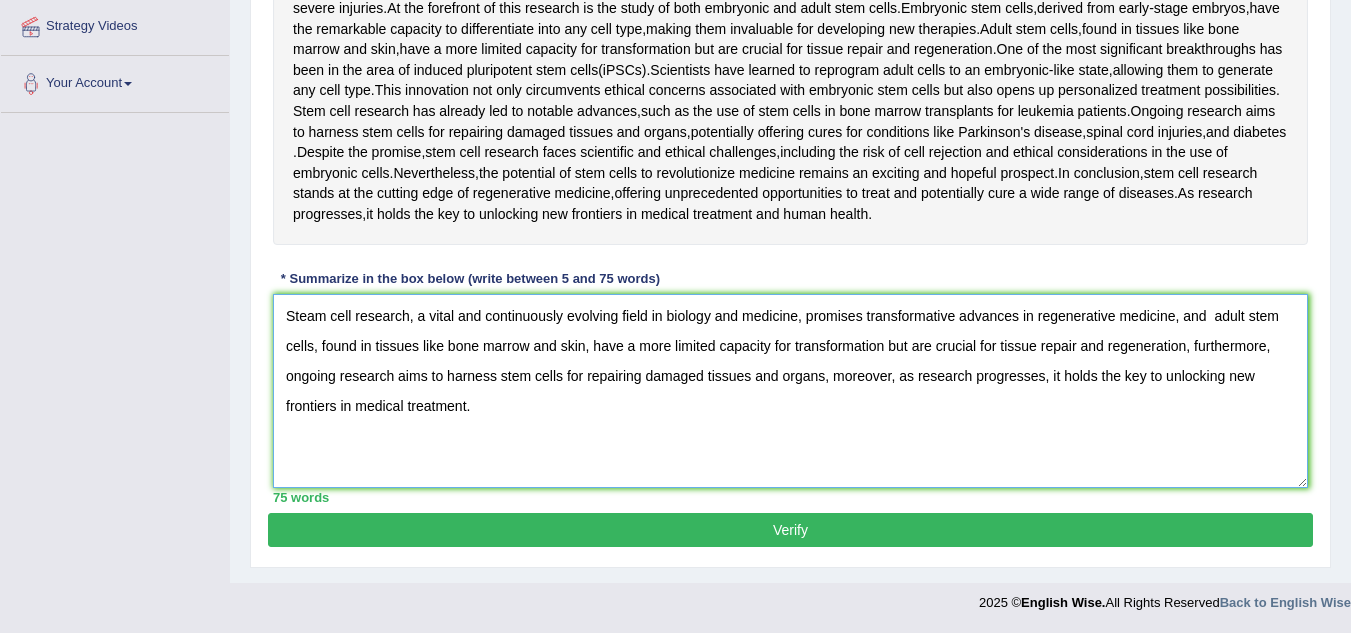 type on "Steam cell research, a vital and continuously evolving field in biology and medicine, promises transformative advances in regenerative medicine, and  adult stem cells, found in tissues like bone marrow and skin, have a more limited capacity for transformation but are crucial for tissue repair and regeneration, furthermore, ongoing research aims to harness stem cells for repairing damaged tissues and organs, moreover, as research progresses, it holds the key to unlocking new frontiers in medical treatment." 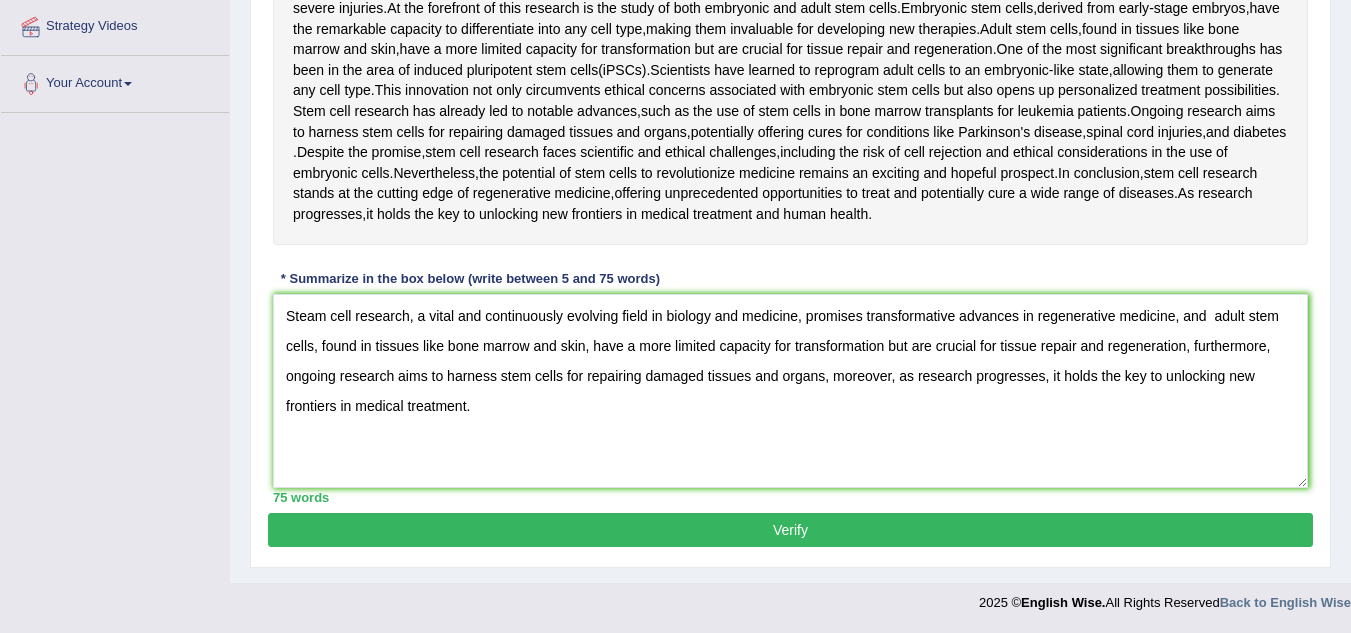 click on "Verify" at bounding box center (790, 530) 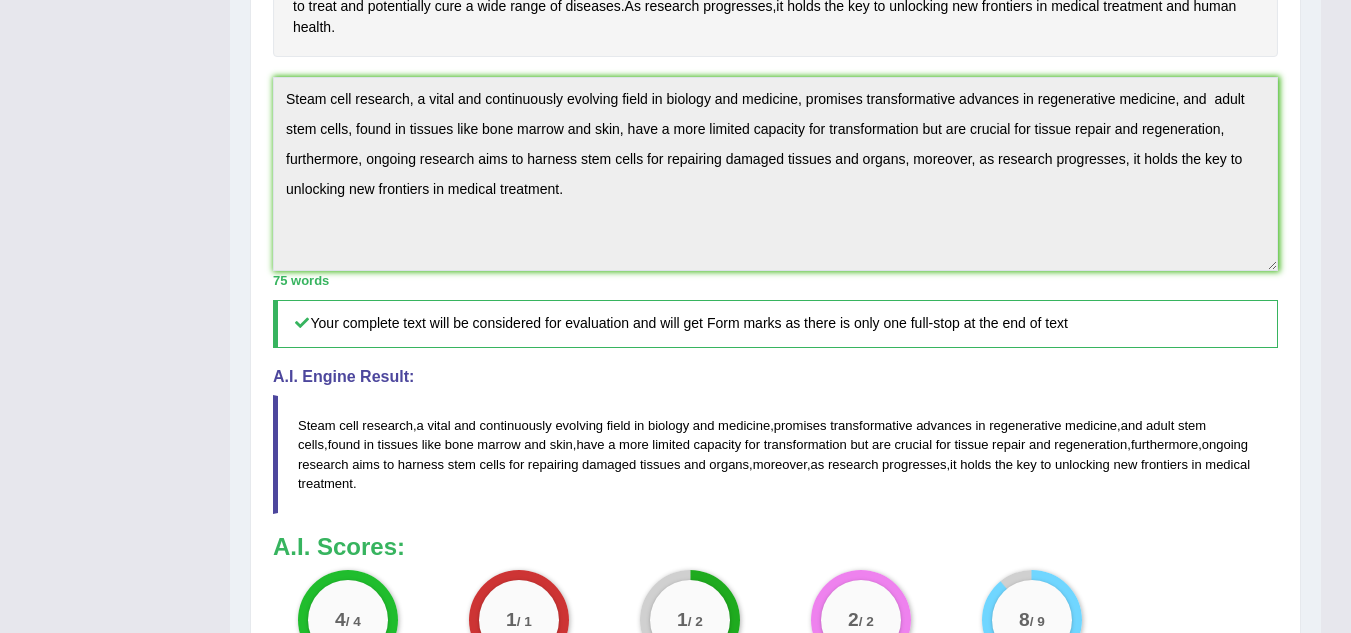 scroll, scrollTop: 909, scrollLeft: 0, axis: vertical 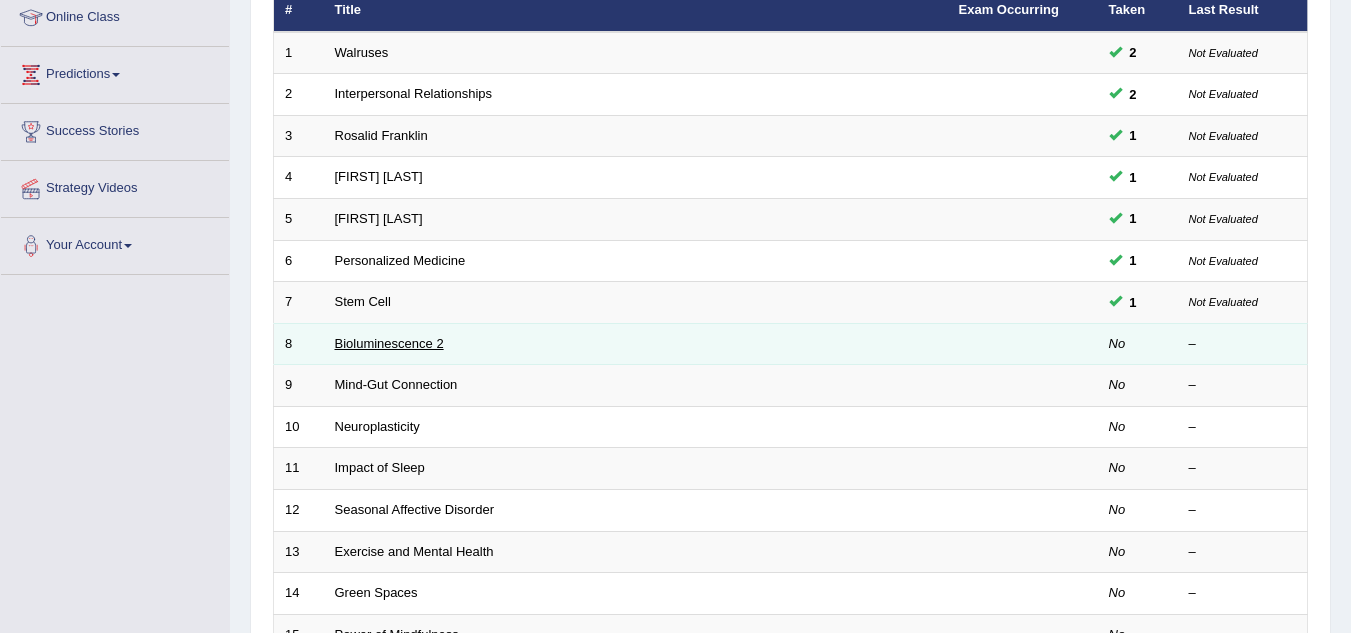 click on "Bioluminescence 2" at bounding box center (389, 343) 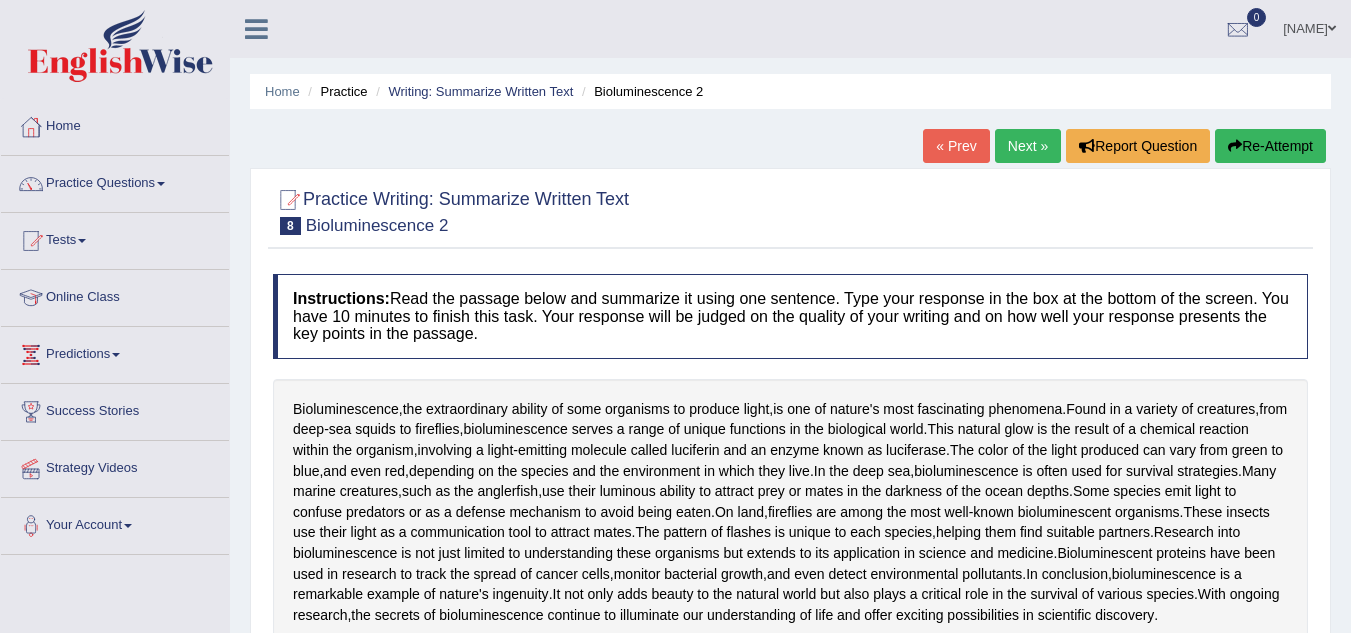 scroll, scrollTop: 0, scrollLeft: 0, axis: both 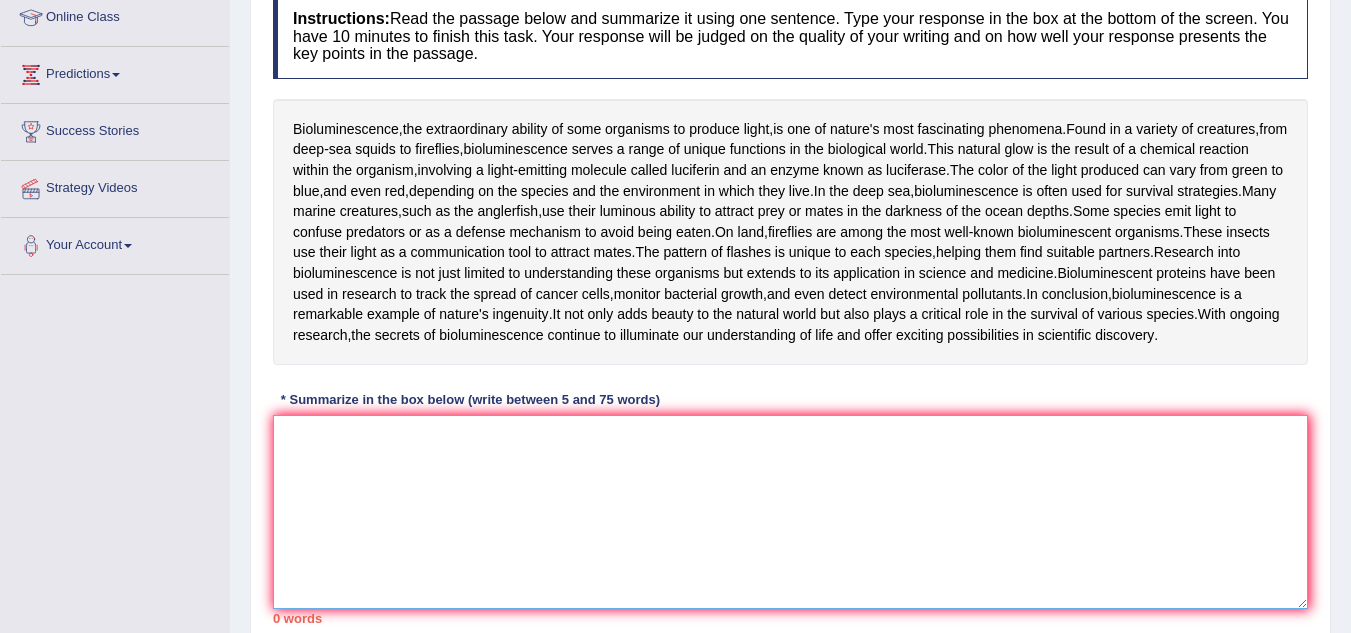 click at bounding box center [790, 512] 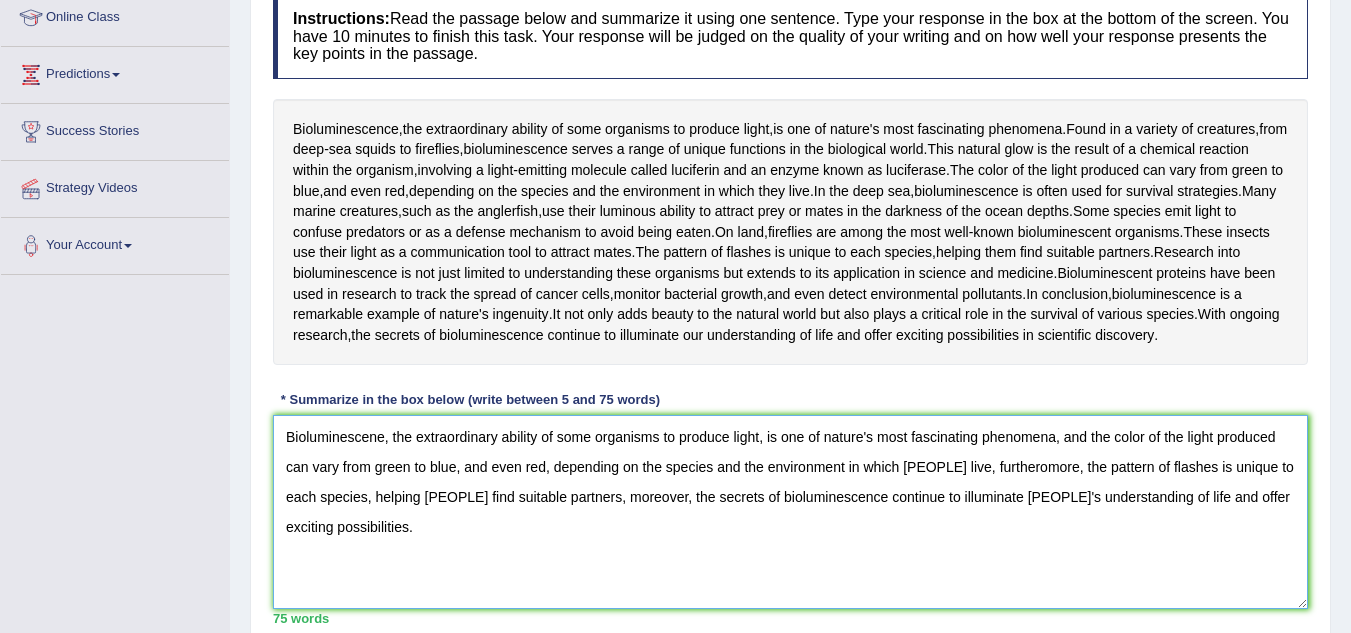 scroll, scrollTop: 422, scrollLeft: 0, axis: vertical 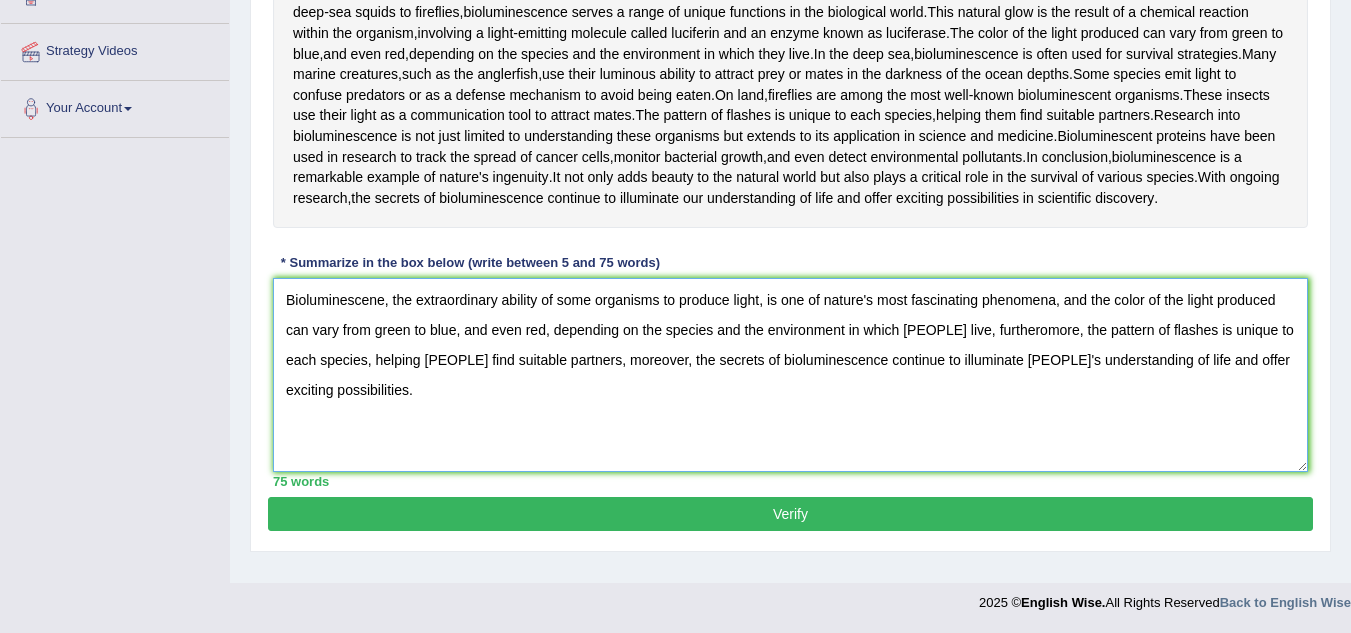 type on "Bioluminescene, the extraordinary ability of some organisms to produce light, is one of nature's most fascinating phenomena, and the color of the light produced can vary from green to blue, and even red, depending on the species and the environment in which [PEOPLE] live, furtheromore, the pattern of flashes is unique to each species, helping [PEOPLE] find suitable partners, moreover, the secrets of bioluminescence continue to illuminate [PEOPLE]'s understanding of life and offer exciting possibilities." 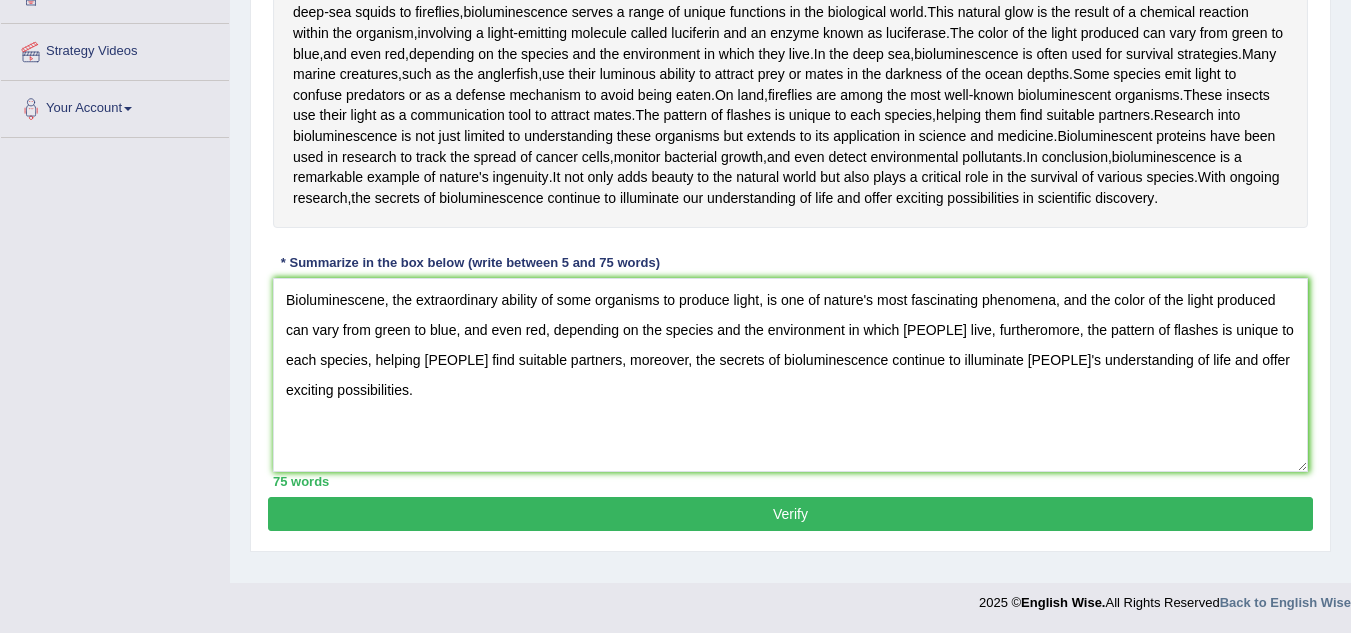 click on "Verify" at bounding box center [790, 514] 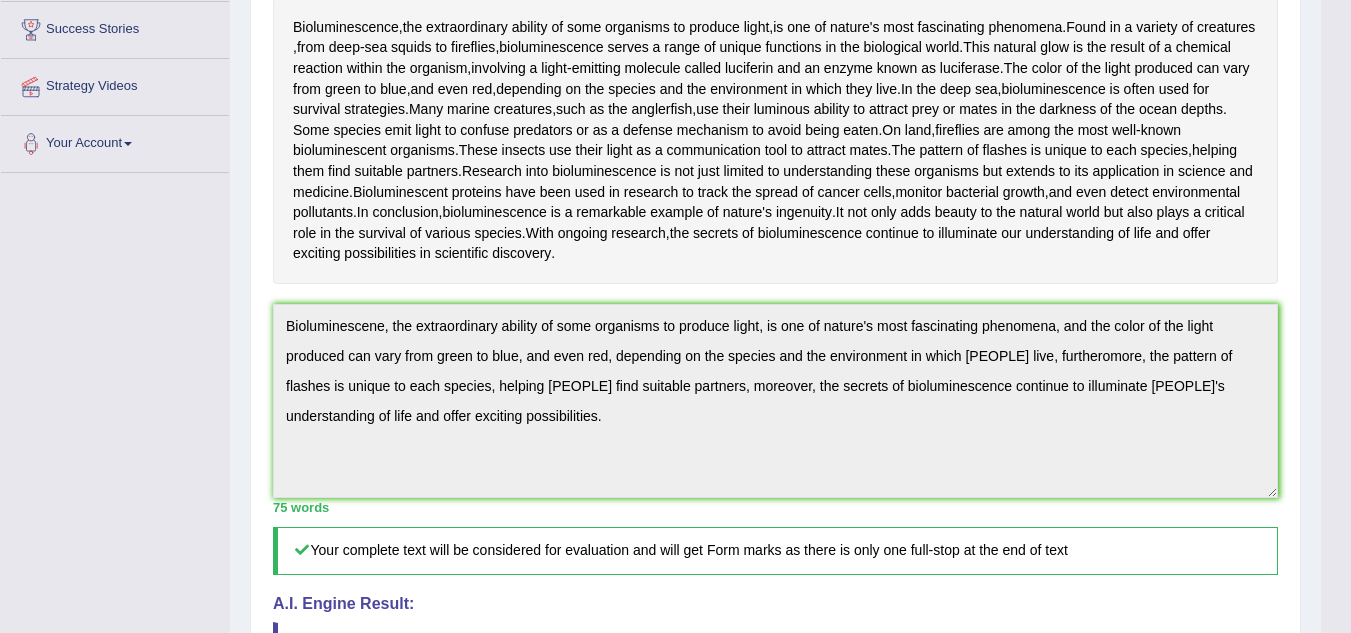 scroll, scrollTop: 377, scrollLeft: 0, axis: vertical 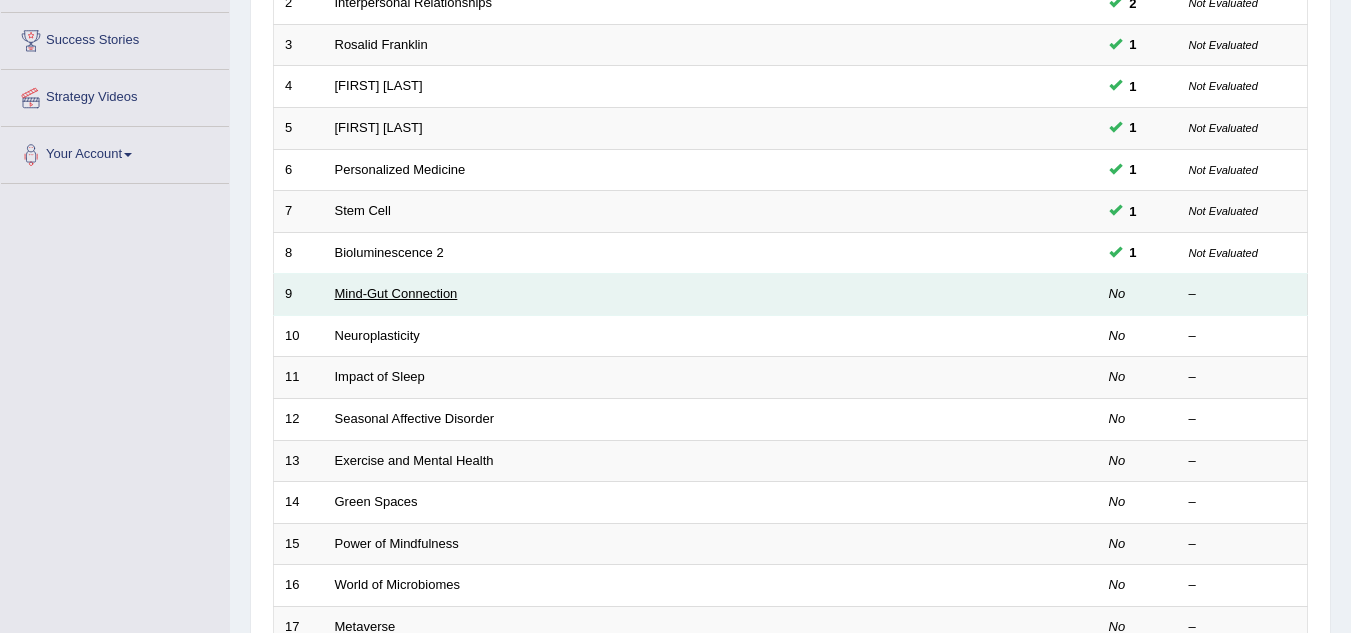 click on "Mind-Gut Connection" at bounding box center (396, 293) 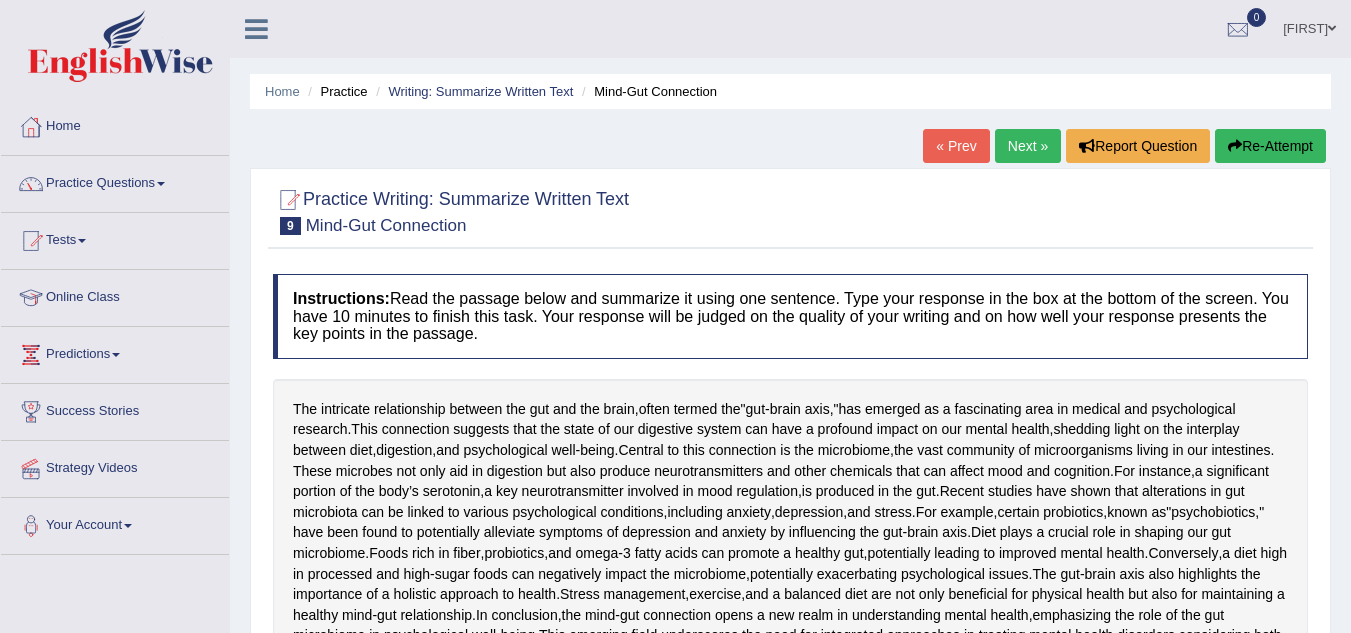 scroll, scrollTop: 0, scrollLeft: 0, axis: both 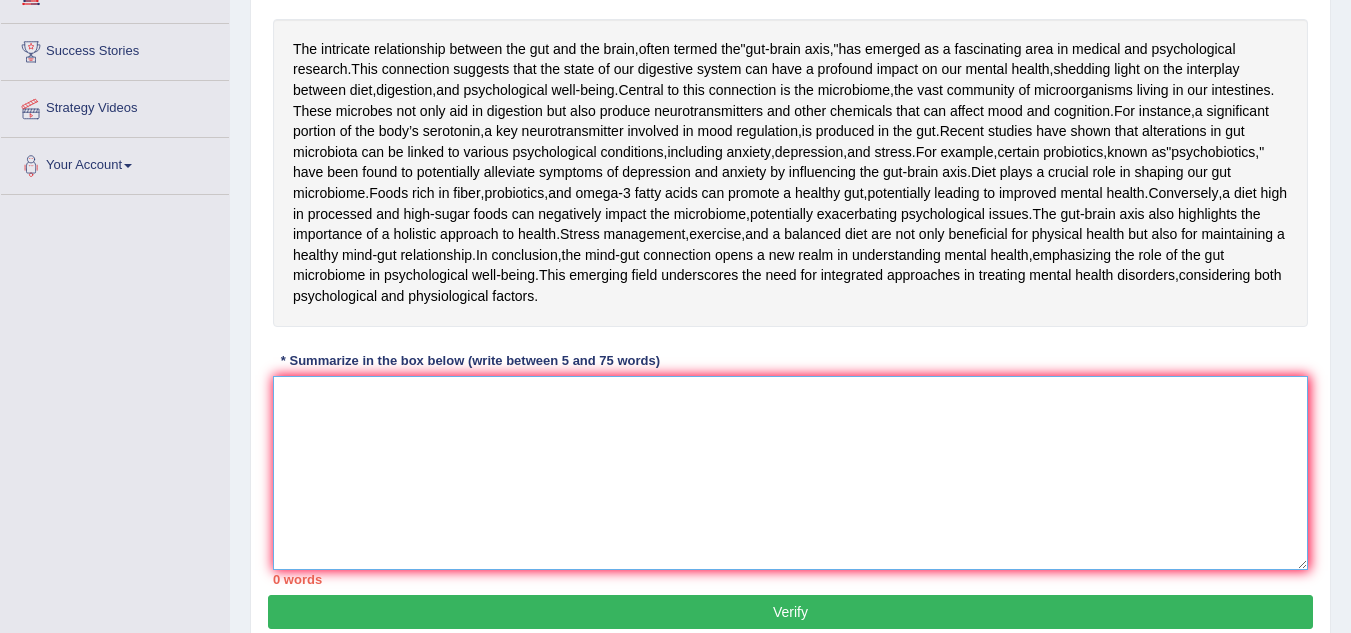 click at bounding box center (790, 473) 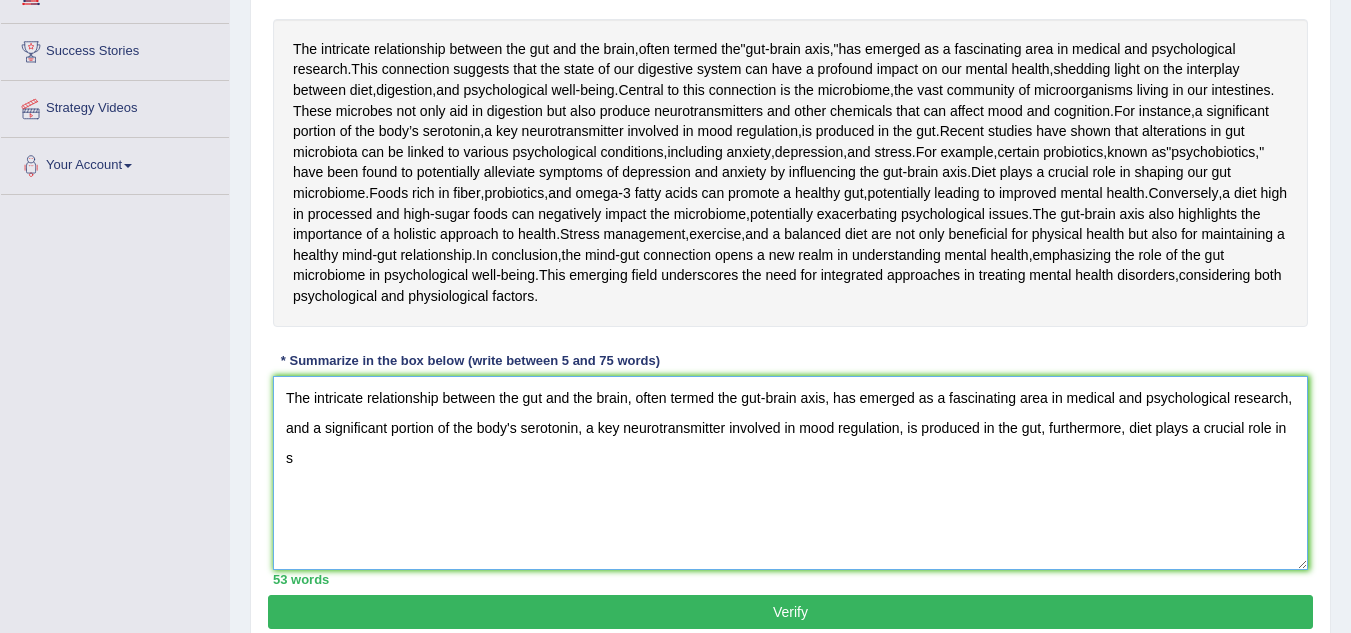 scroll, scrollTop: 379, scrollLeft: 0, axis: vertical 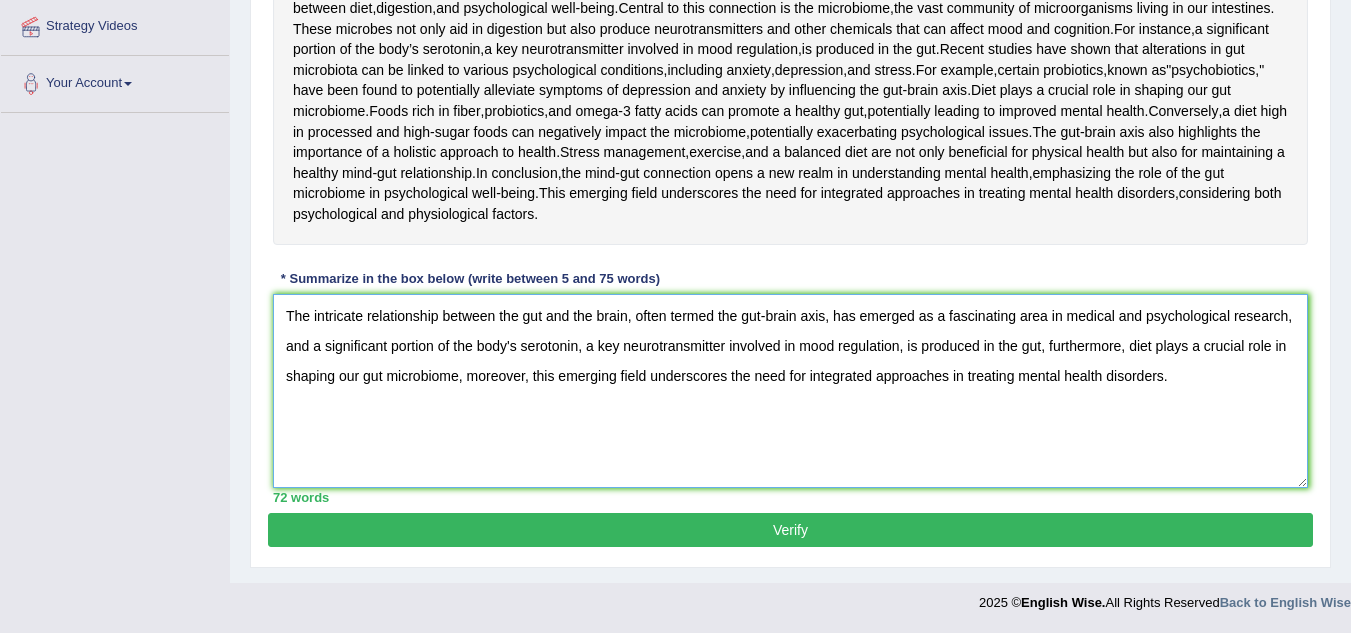 type on "The intricate relationship between the gut and the brain, often termed the gut-brain axis, has emerged as a fascinating area in medical and psychological research, and a significant portion of the body's serotonin, a key neurotransmitter involved in mood regulation, is produced in the gut, furthermore, diet plays a crucial role in shaping our gut microbiome, moreover, this emerging field underscores the need for integrated approaches in treating mental health disorders." 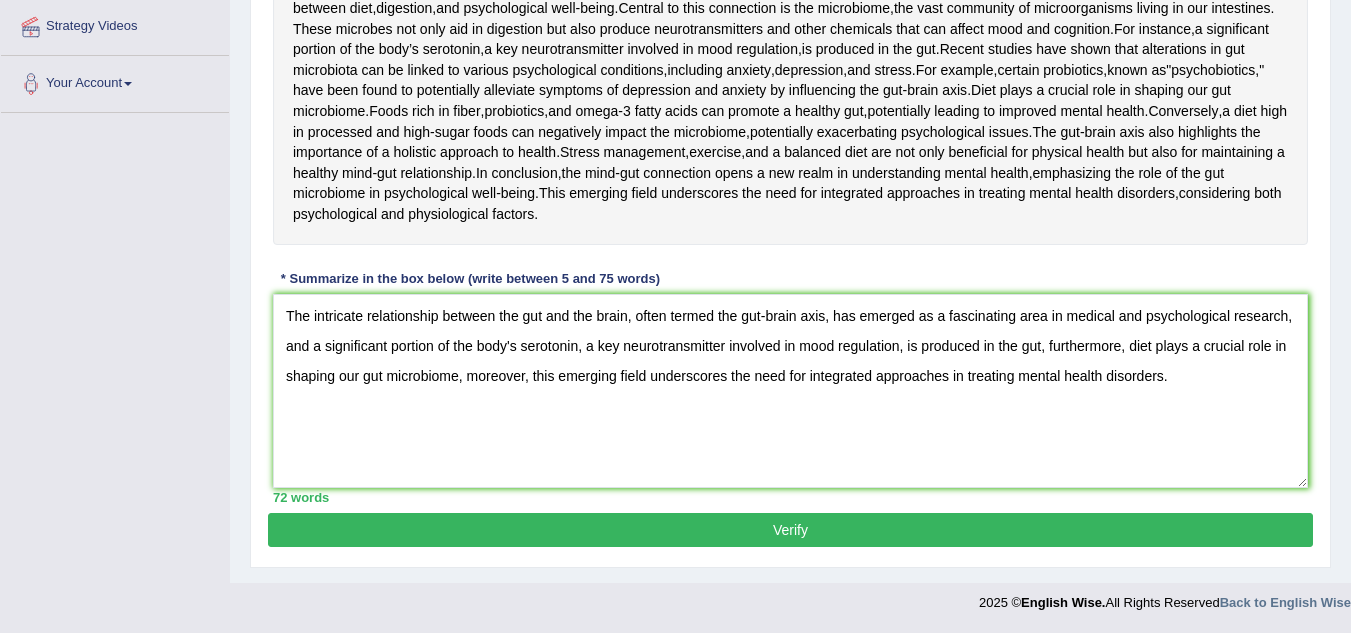 click on "Verify" at bounding box center (790, 530) 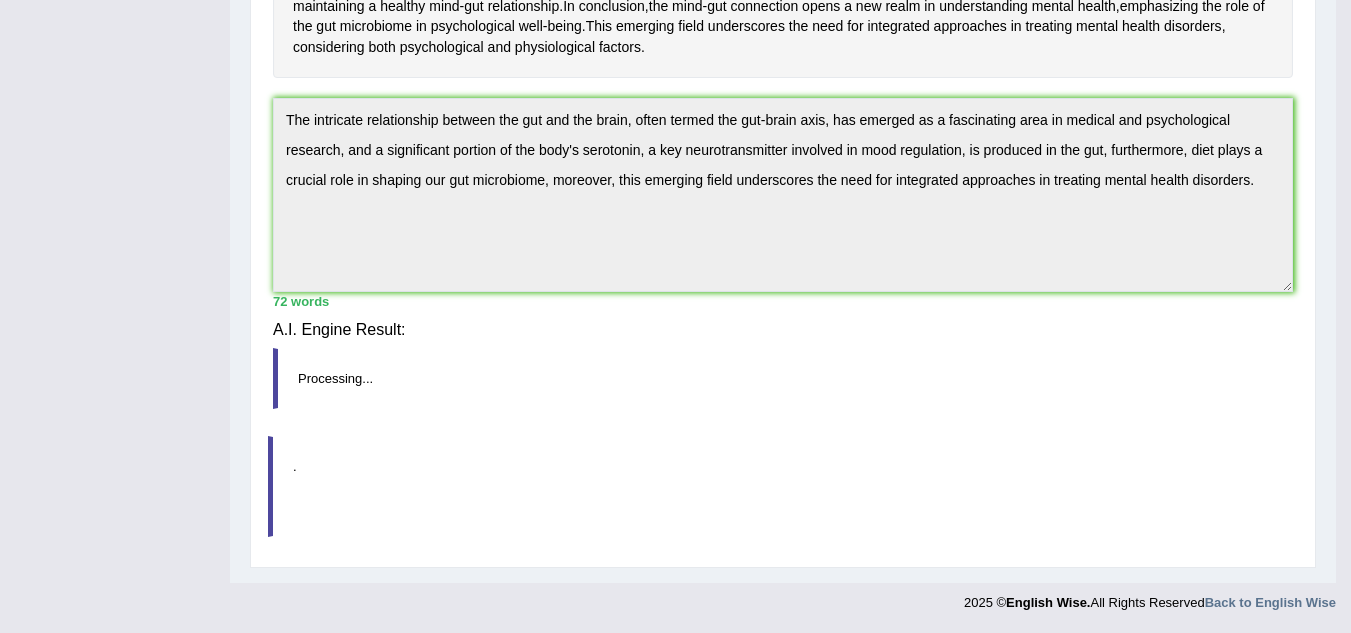 scroll, scrollTop: 616, scrollLeft: 0, axis: vertical 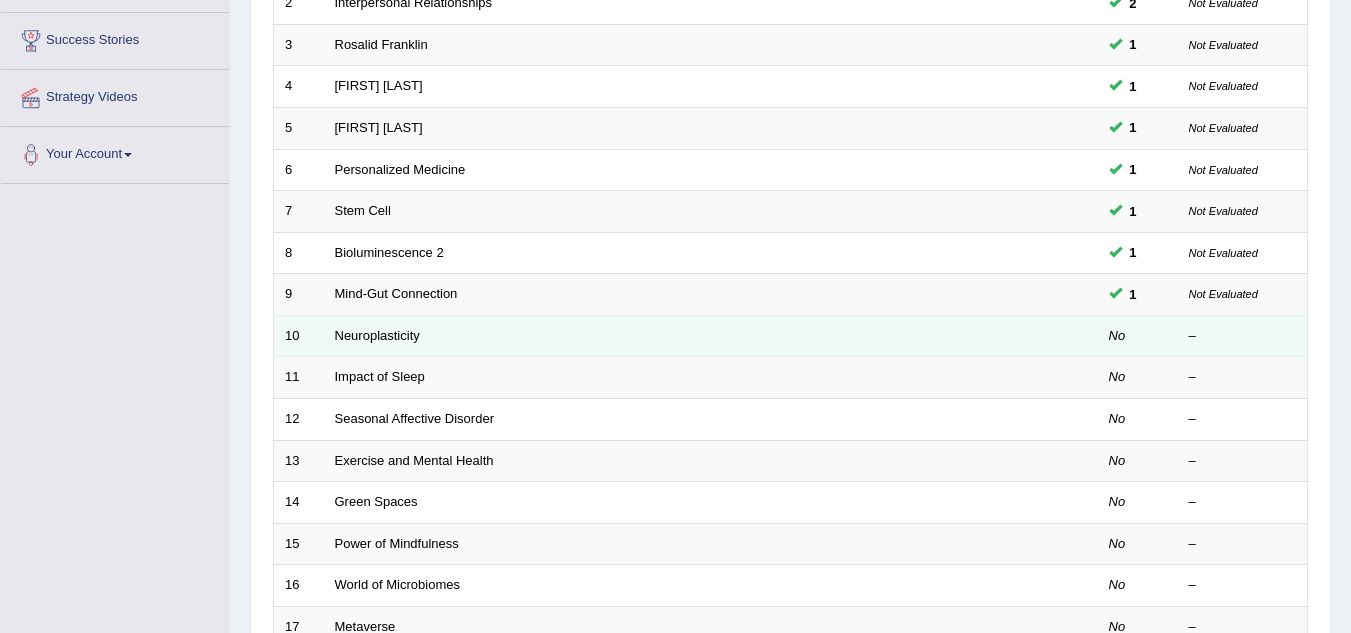 click on "Neuroplasticity" at bounding box center (636, 336) 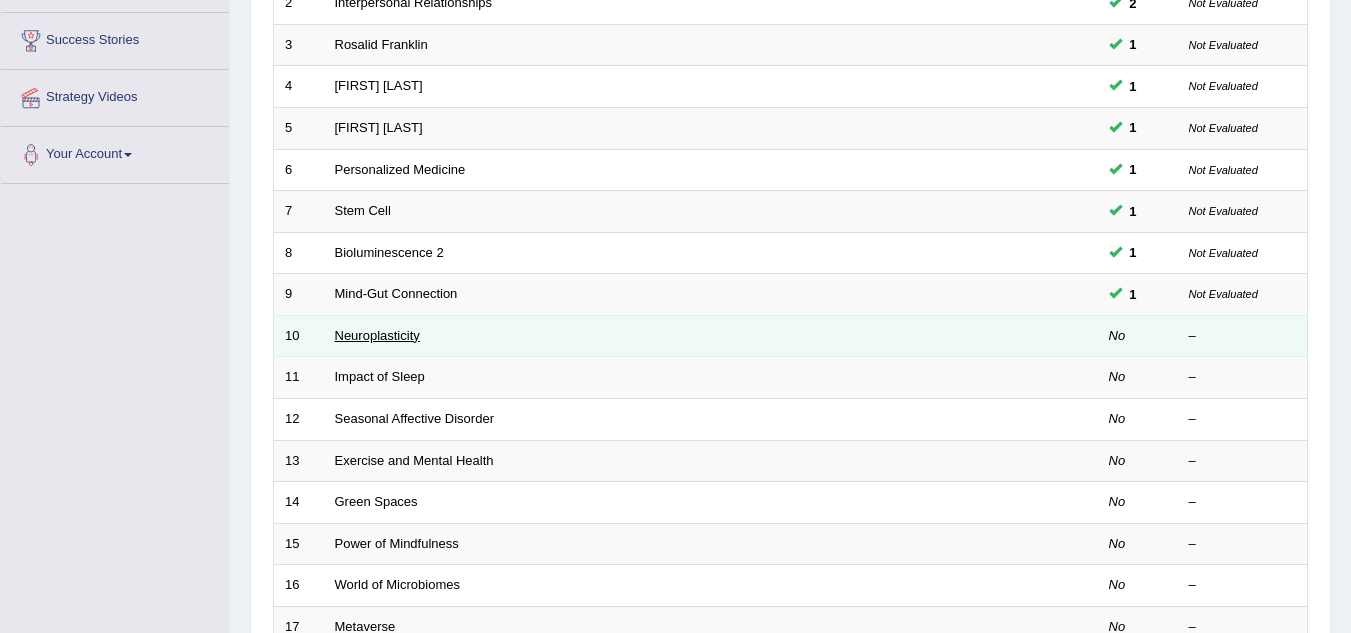 click on "Neuroplasticity" at bounding box center [377, 335] 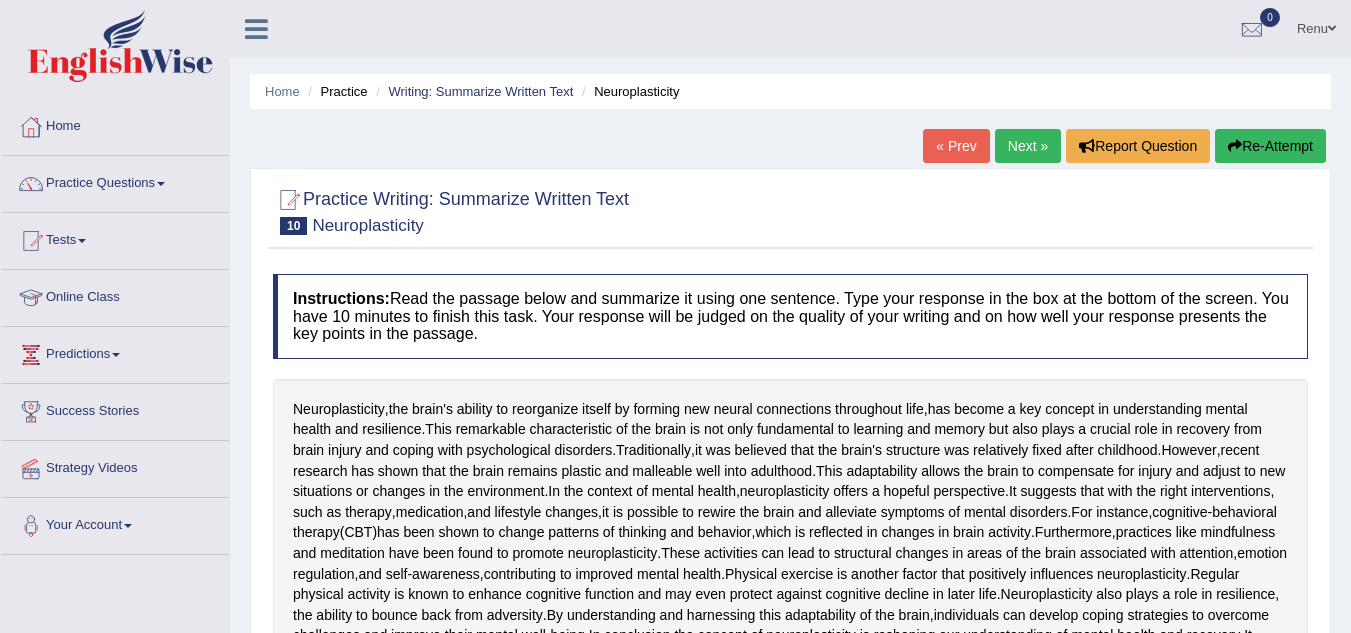 scroll, scrollTop: 0, scrollLeft: 0, axis: both 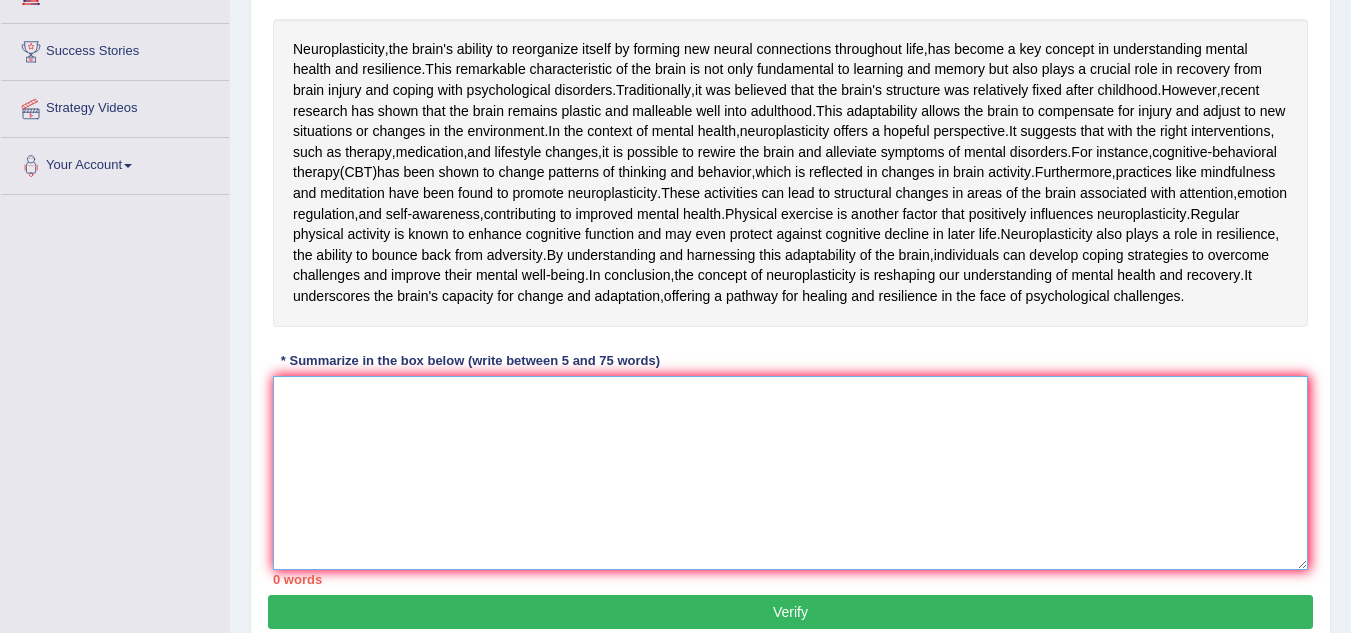 click at bounding box center (790, 473) 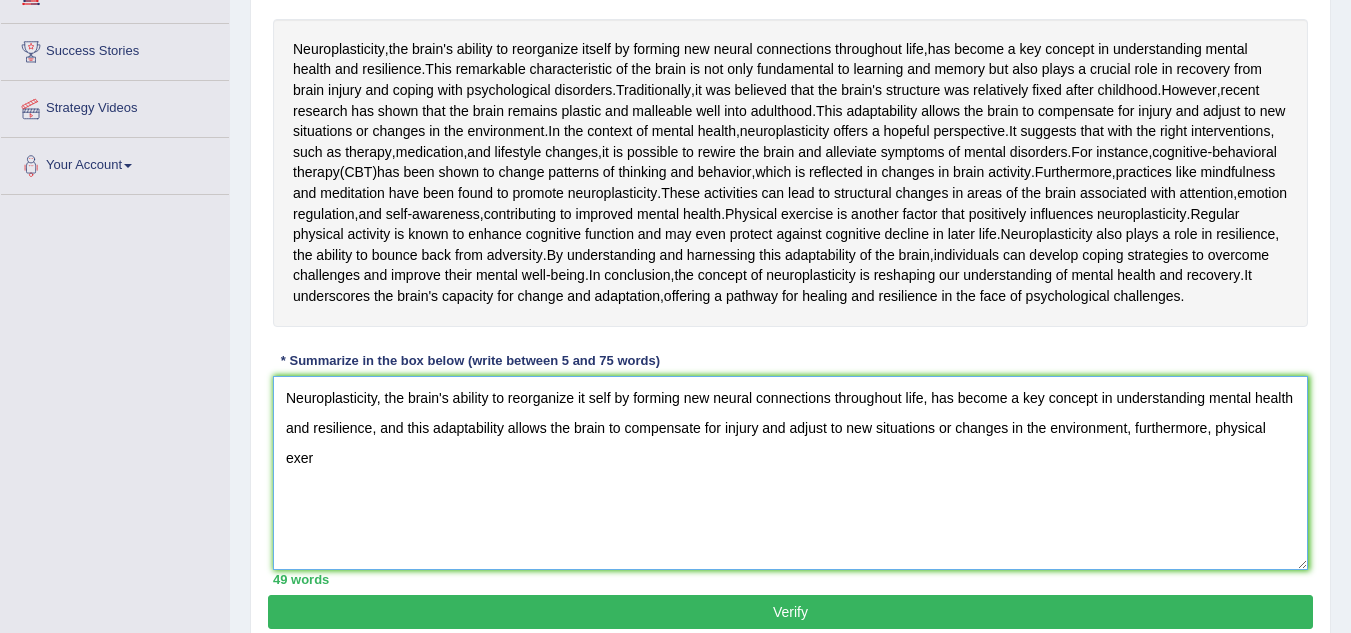 scroll, scrollTop: 379, scrollLeft: 0, axis: vertical 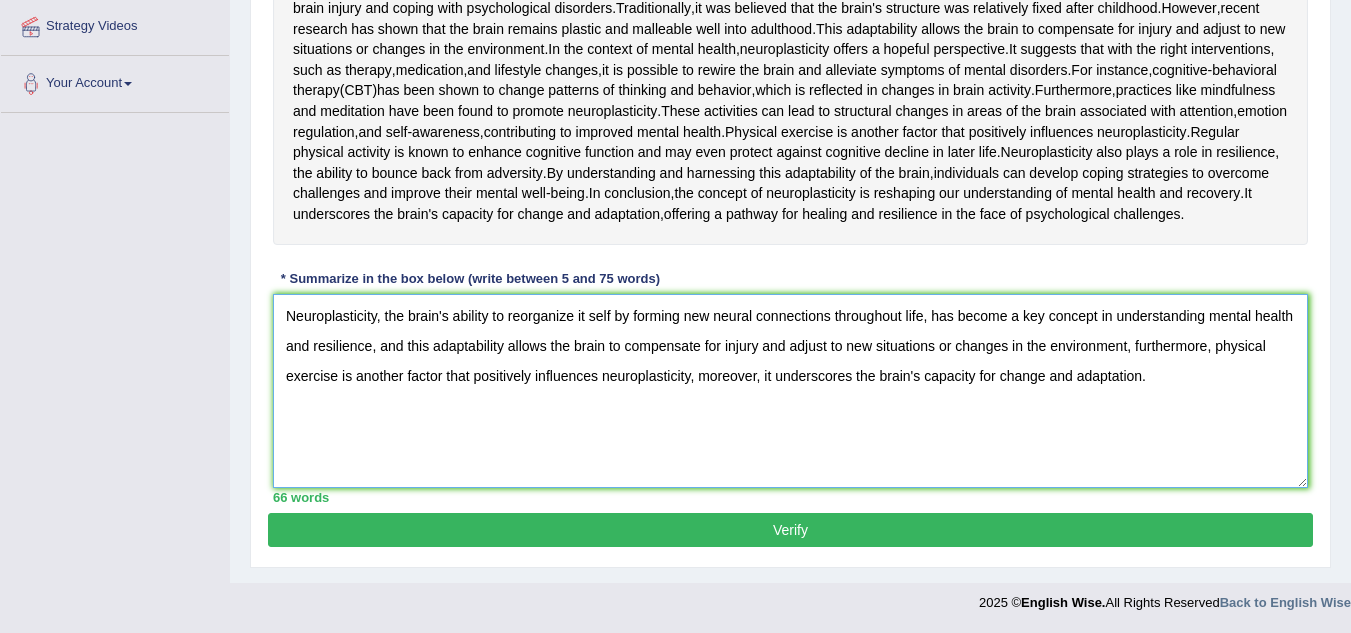 type on "Neuroplasticity, the brain's ability to reorganize it self by forming new neural connections throughout life, has become a key concept in understanding mental health and resilience, and this adaptability allows the brain to compensate for injury and adjust to new situations or changes in the environment, furthermore, physical exercise is another factor that positively influences neuroplasticity, moreover, it underscores the brain's capacity for change and adaptation." 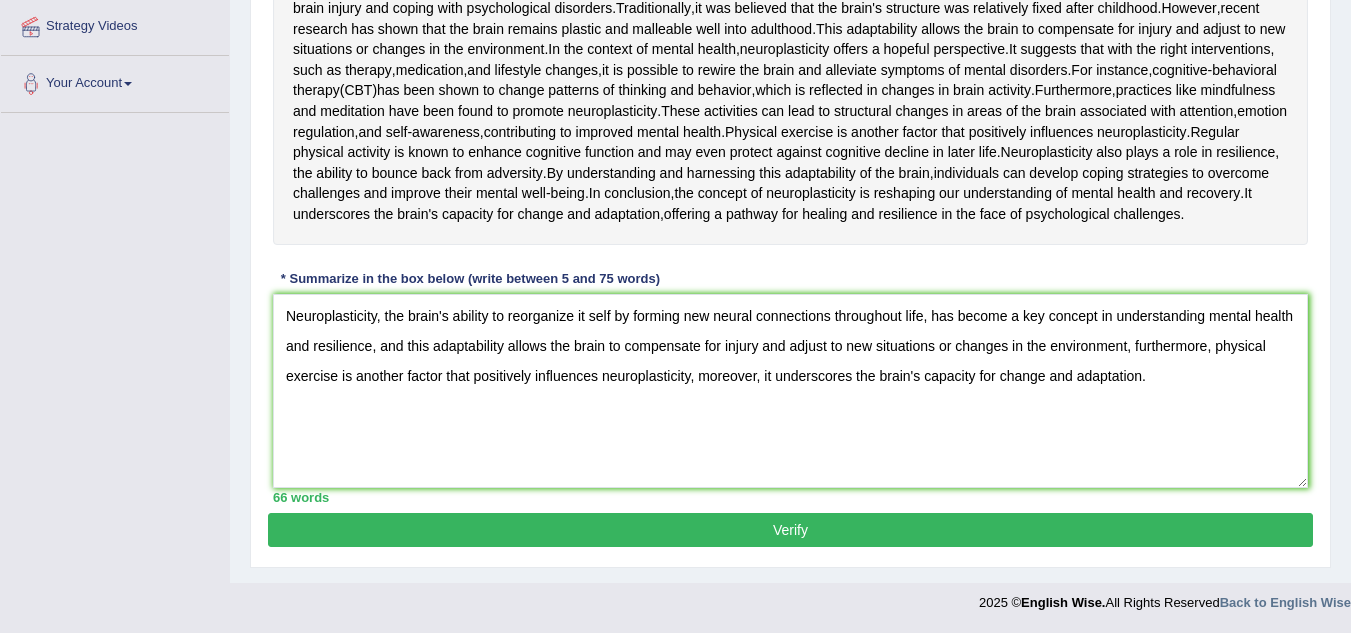 click on "Verify" at bounding box center (790, 530) 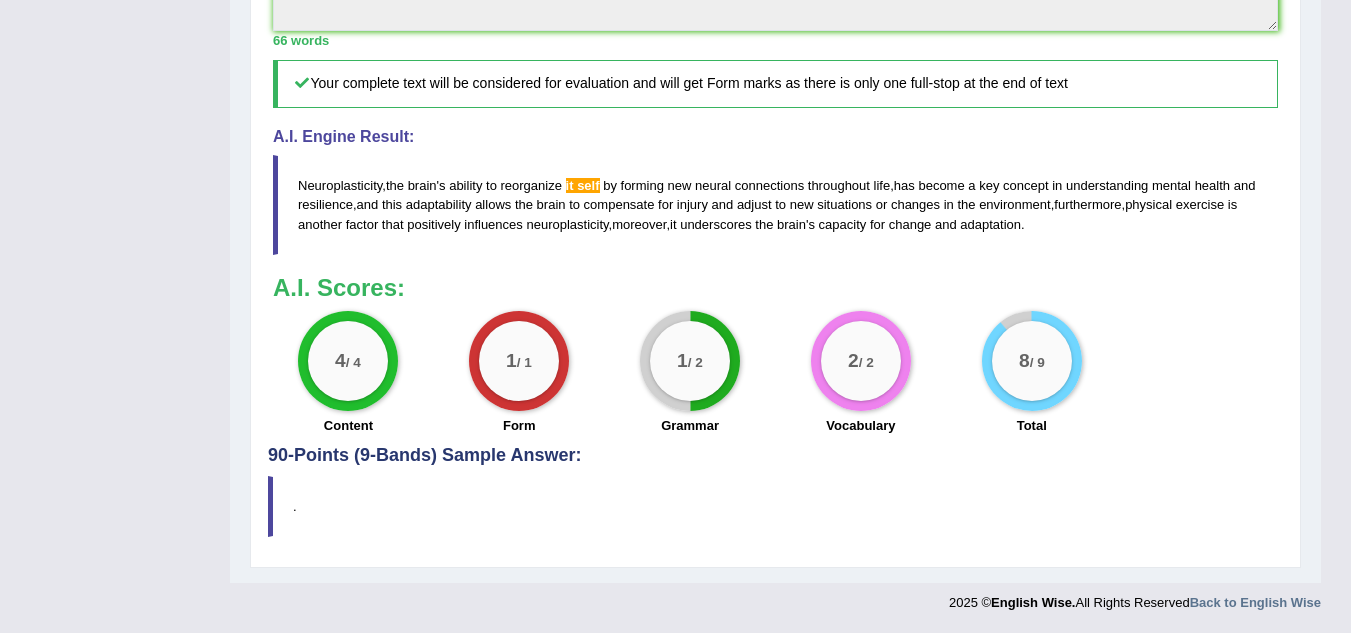 scroll, scrollTop: 1055, scrollLeft: 0, axis: vertical 